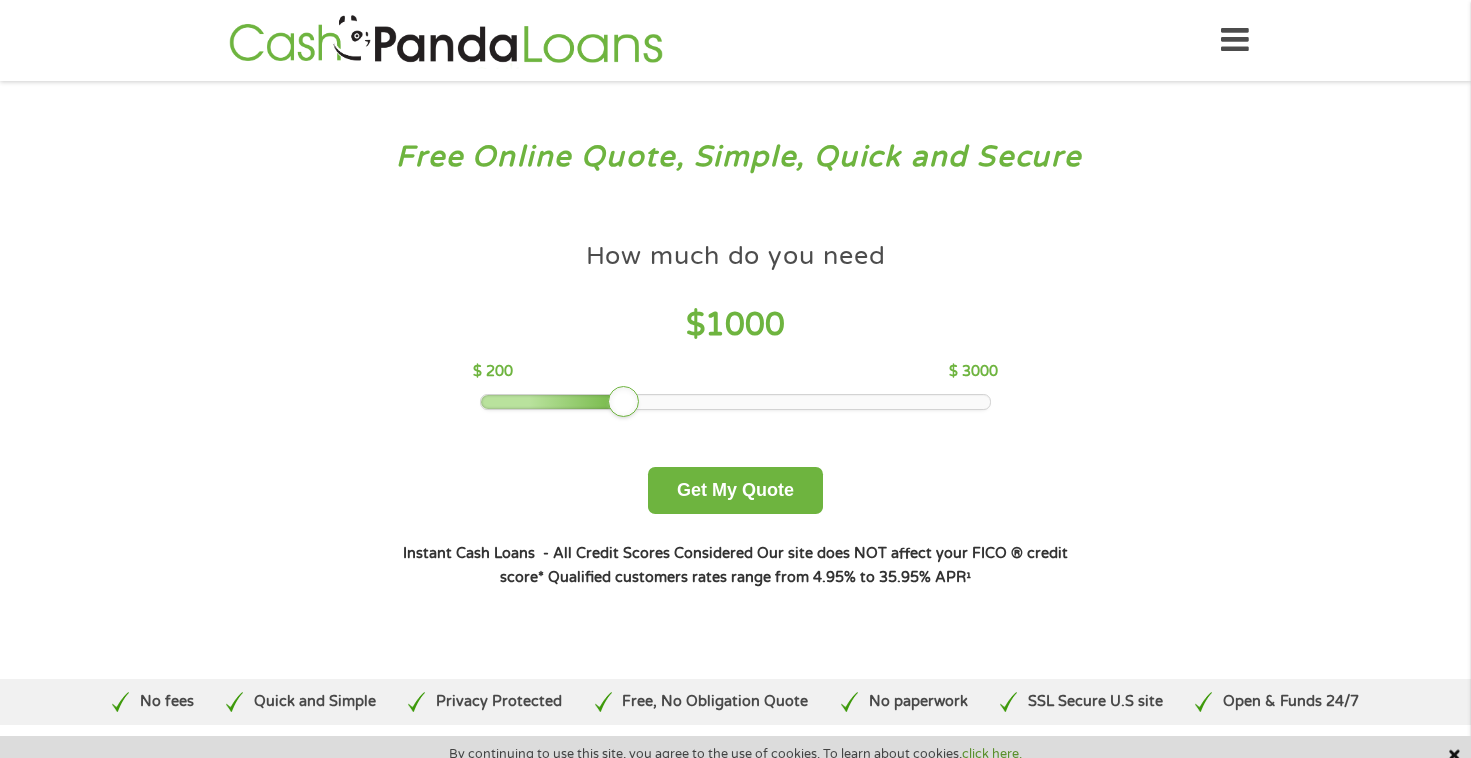 scroll, scrollTop: 0, scrollLeft: 0, axis: both 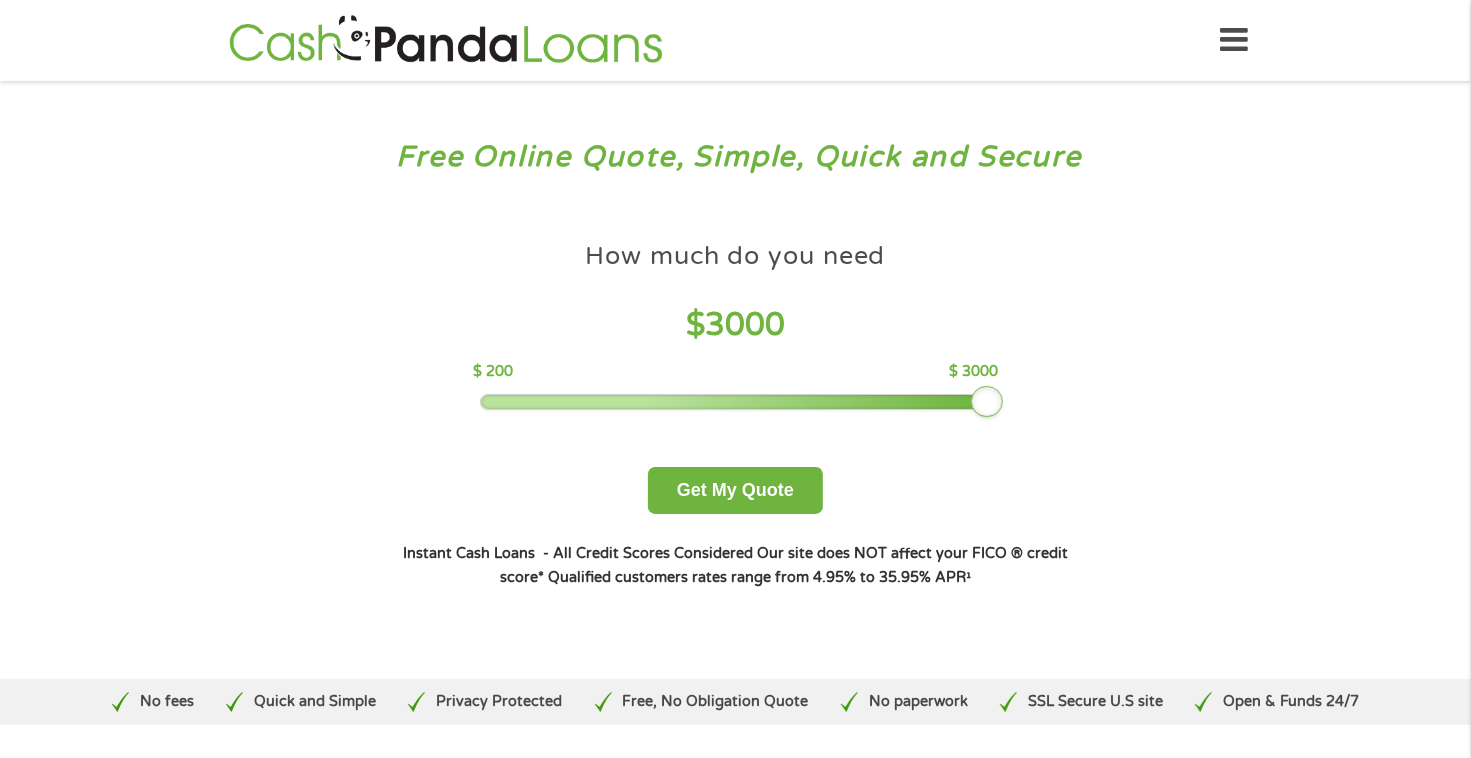 drag, startPoint x: 633, startPoint y: 400, endPoint x: 997, endPoint y: 397, distance: 364.01236 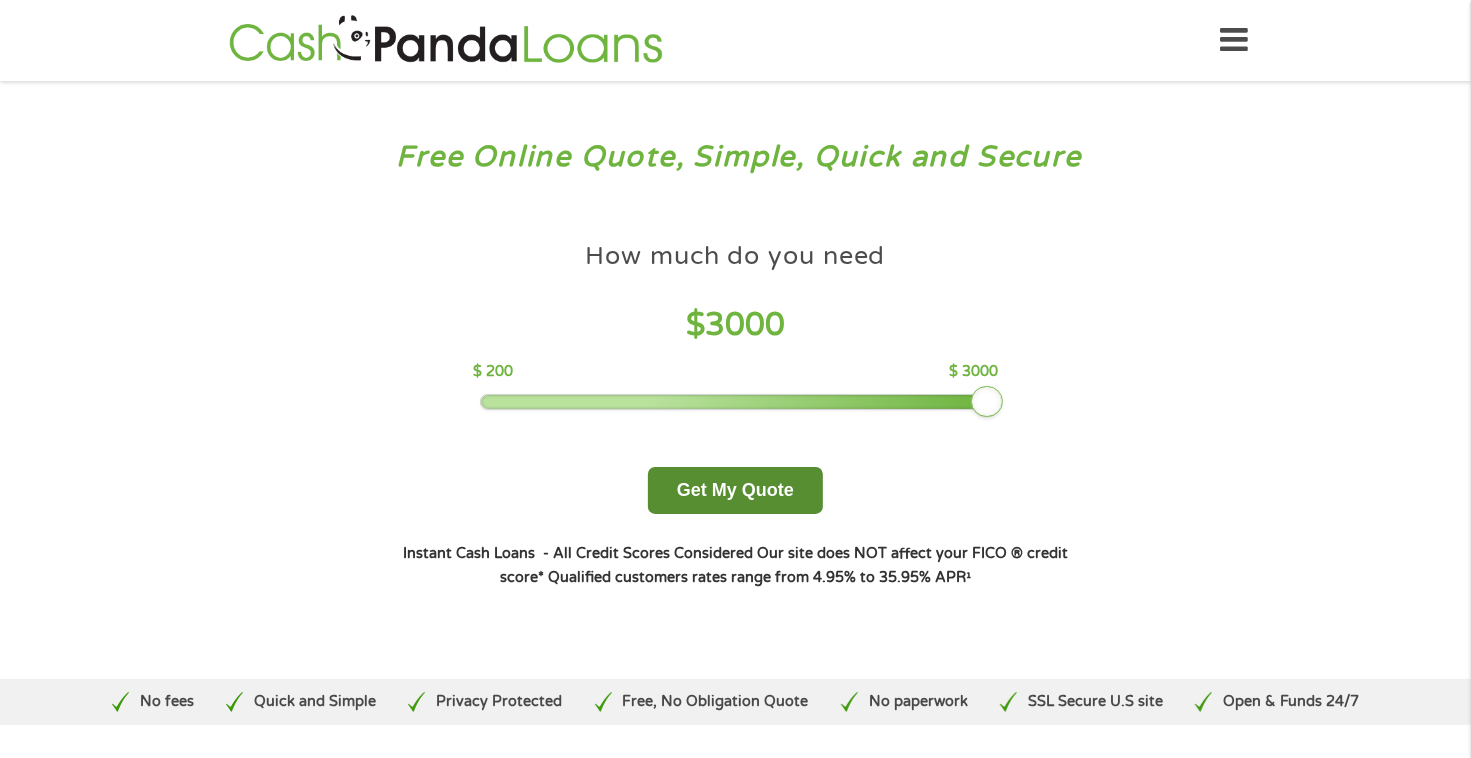 click on "Get My Quote" at bounding box center (735, 490) 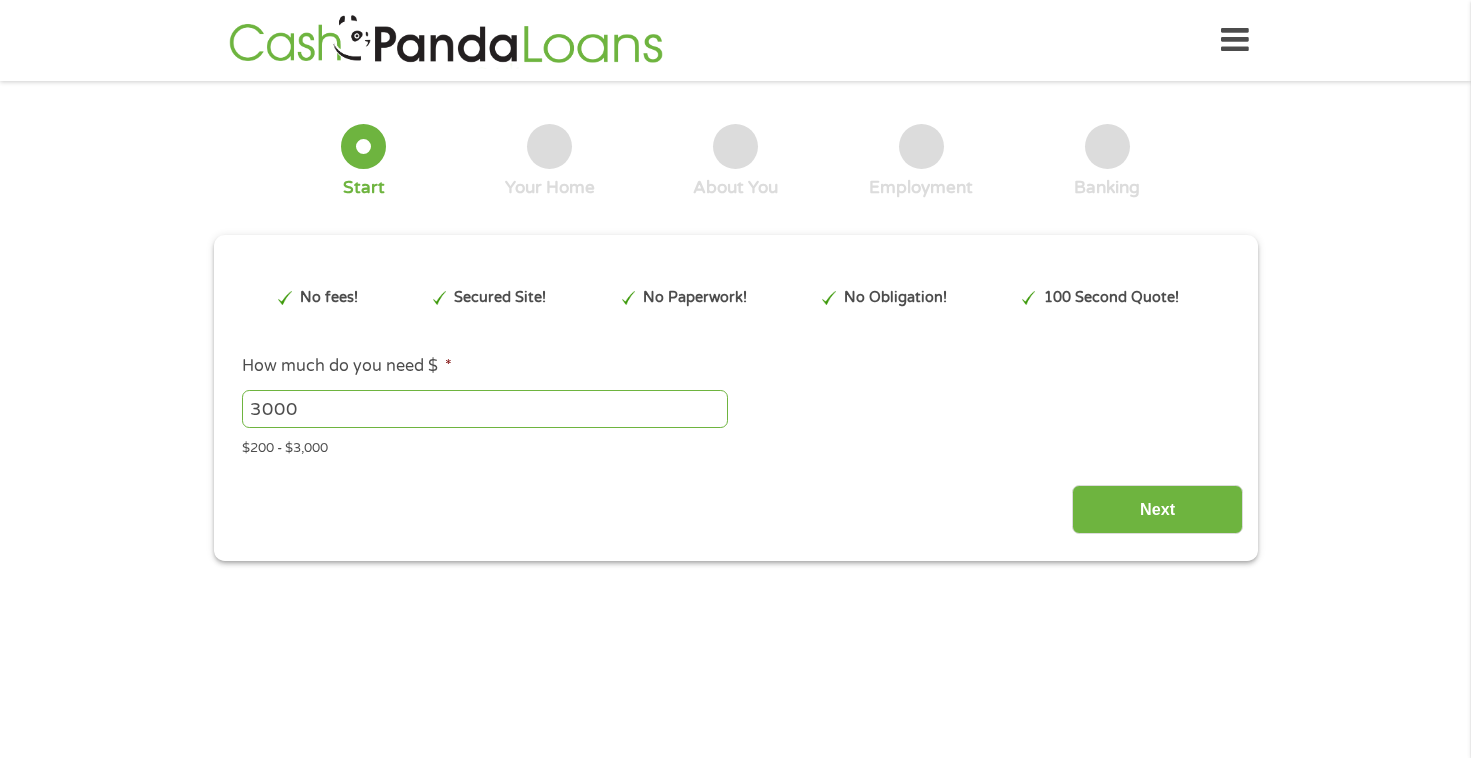 scroll, scrollTop: 0, scrollLeft: 0, axis: both 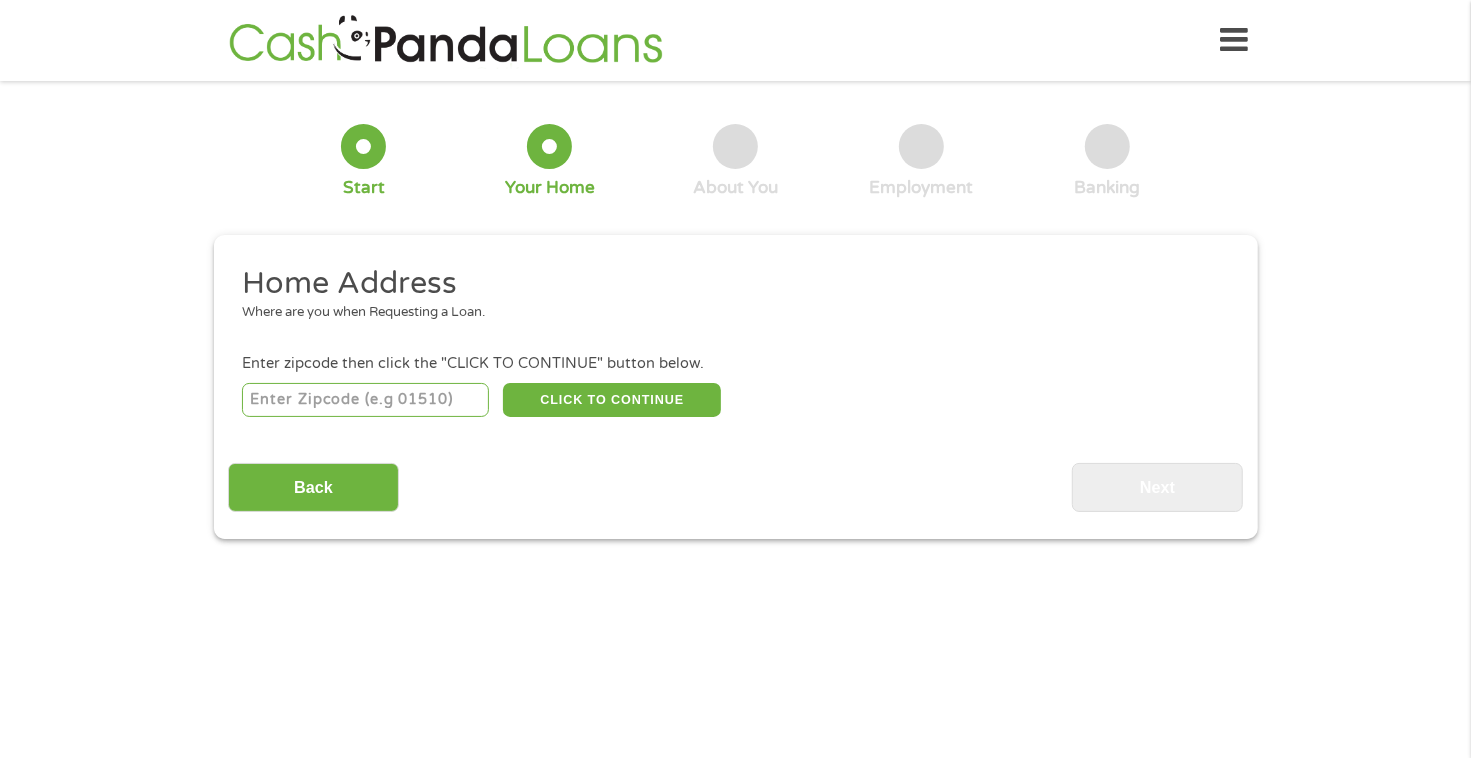 click at bounding box center [365, 400] 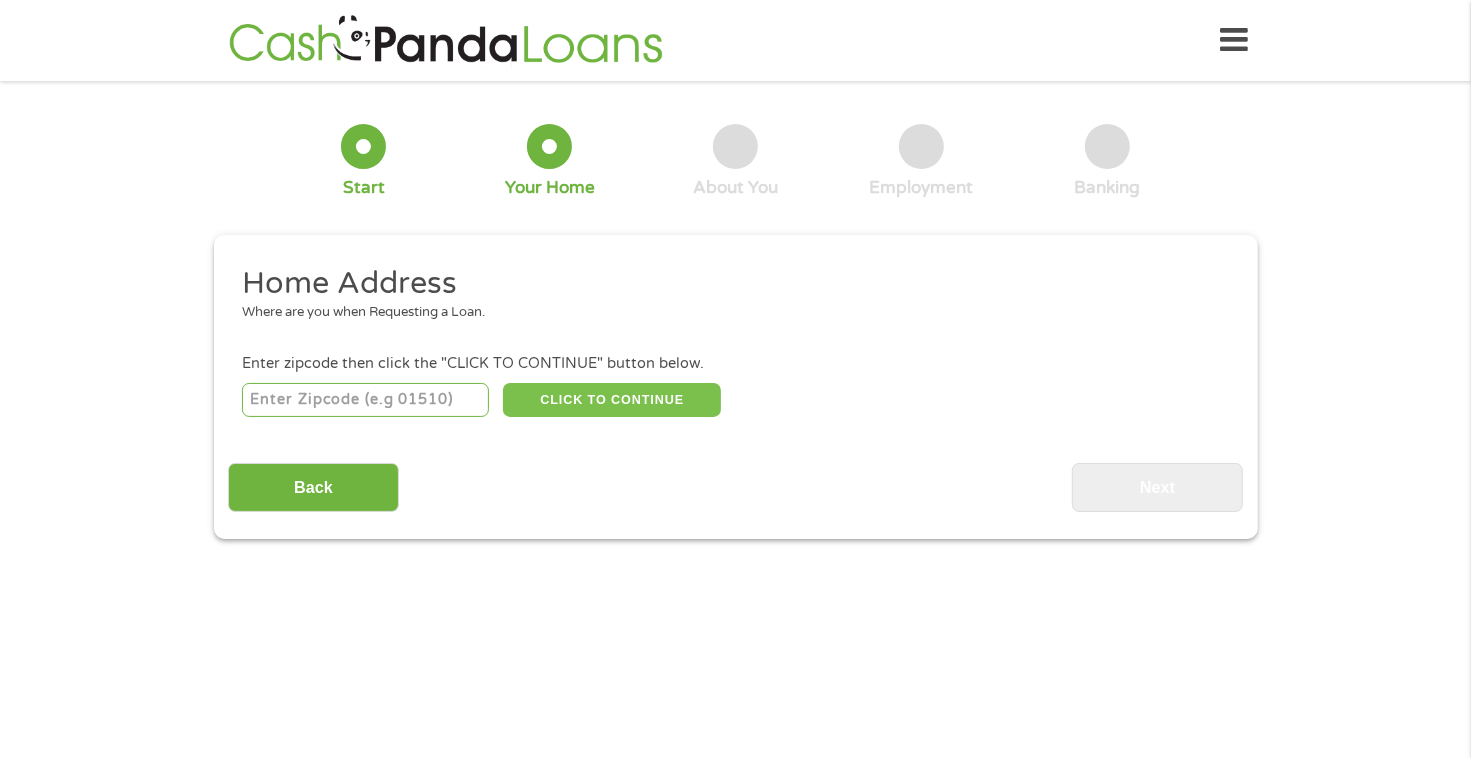 type on "[ZIPCODE]" 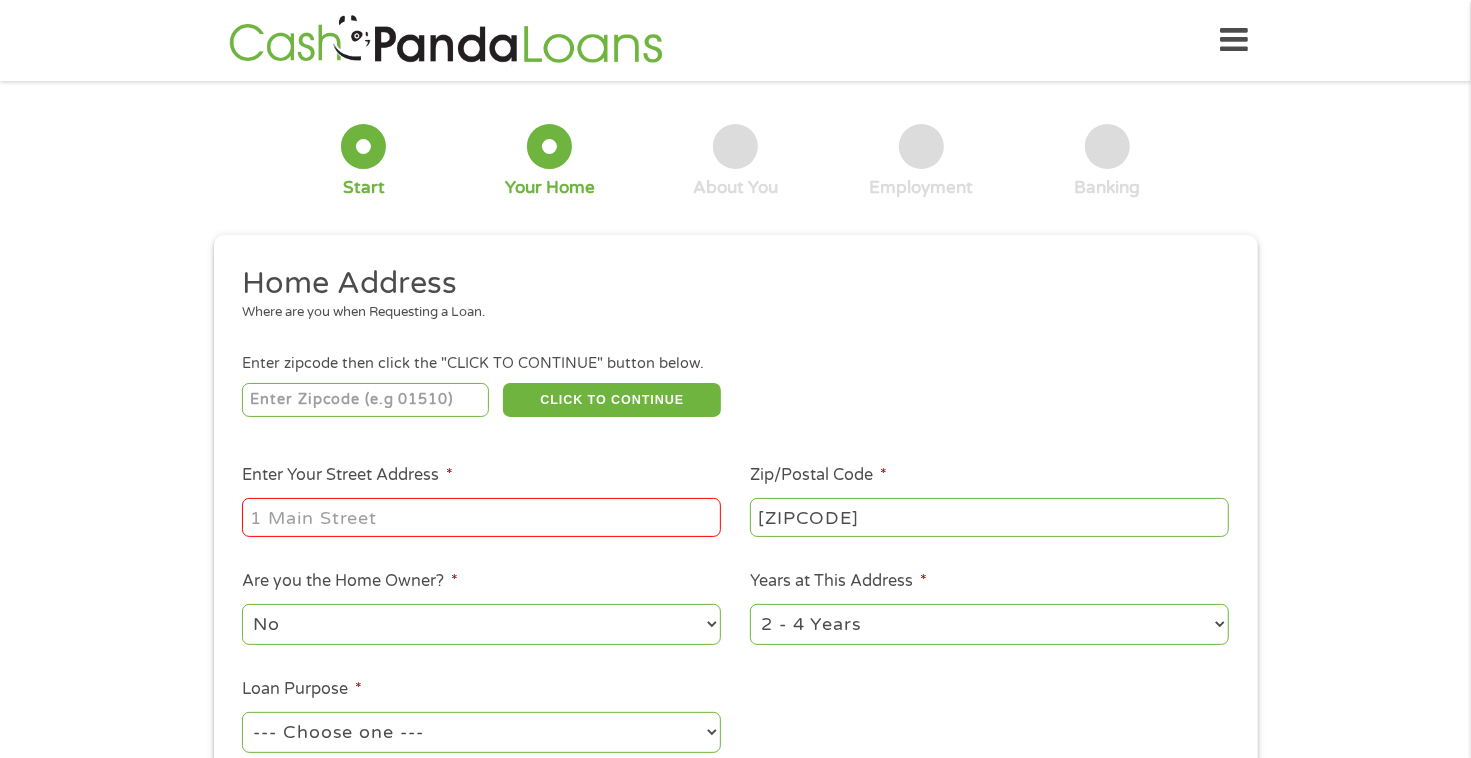 click on "Enter Your Street Address *" at bounding box center (481, 517) 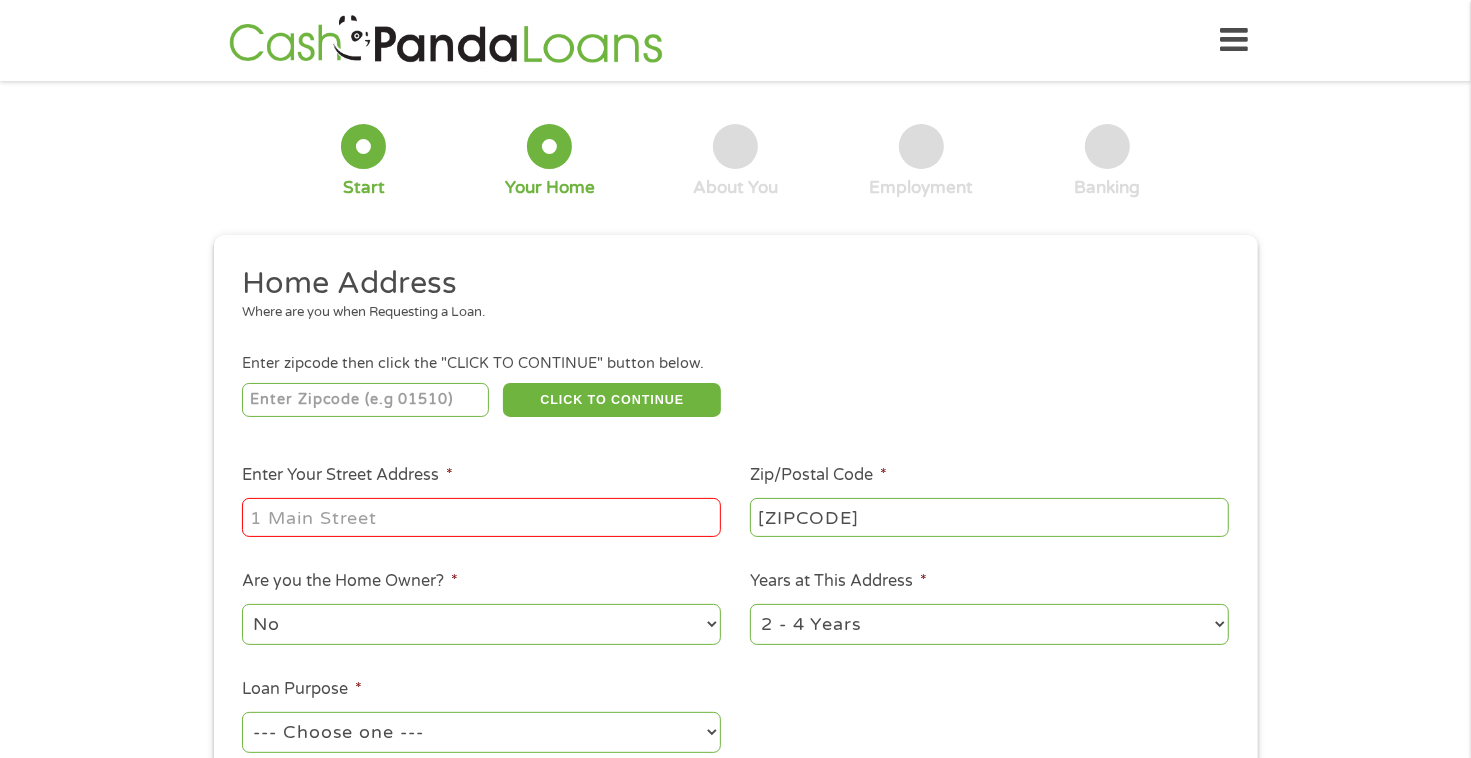 type on "[NUMBER] [STREET]" 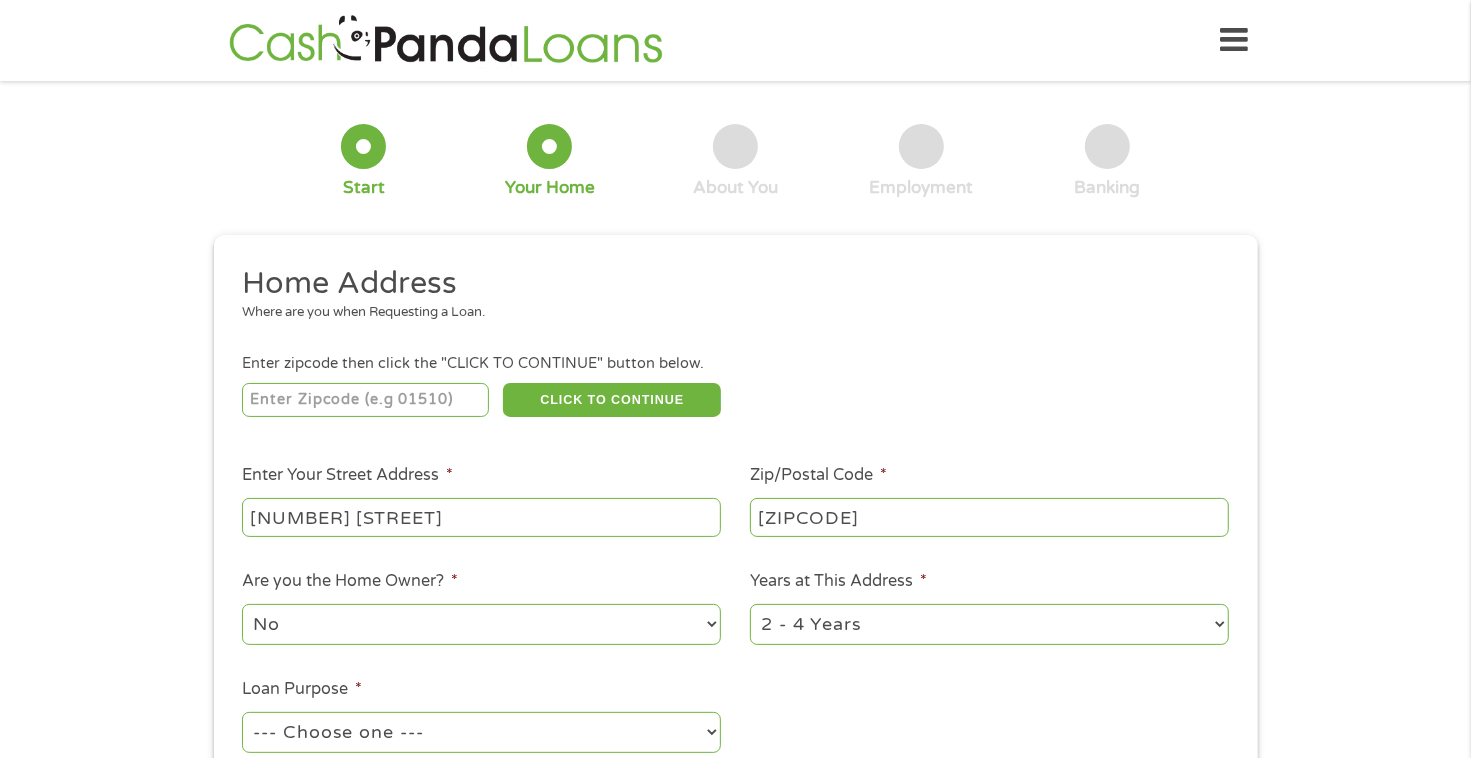 click on "1 Year or less 1 - 2 Years 2 - 4 Years Over 4 Years" at bounding box center [989, 624] 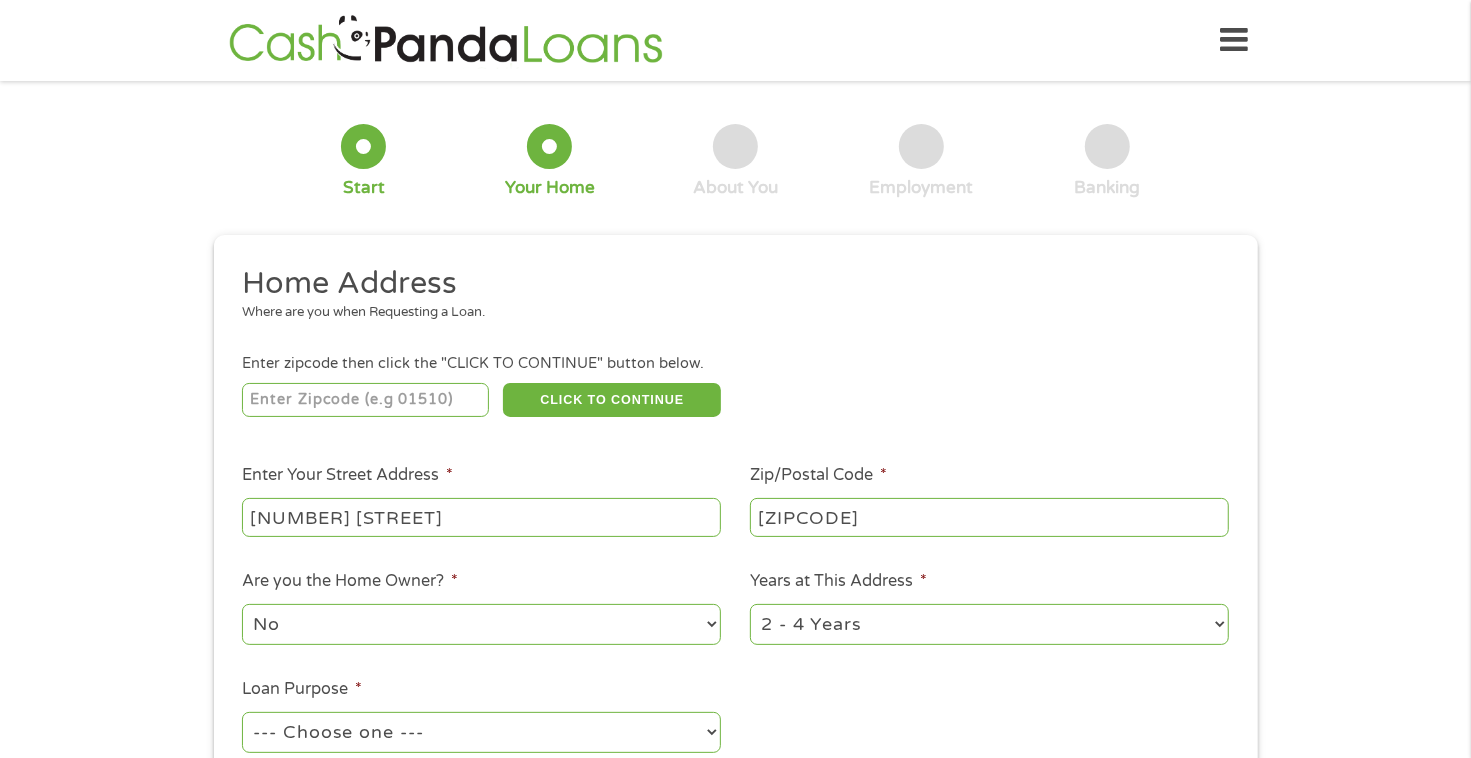click on "1 Year or less 1 - 2 Years 2 - 4 Years Over 4 Years" at bounding box center (989, 624) 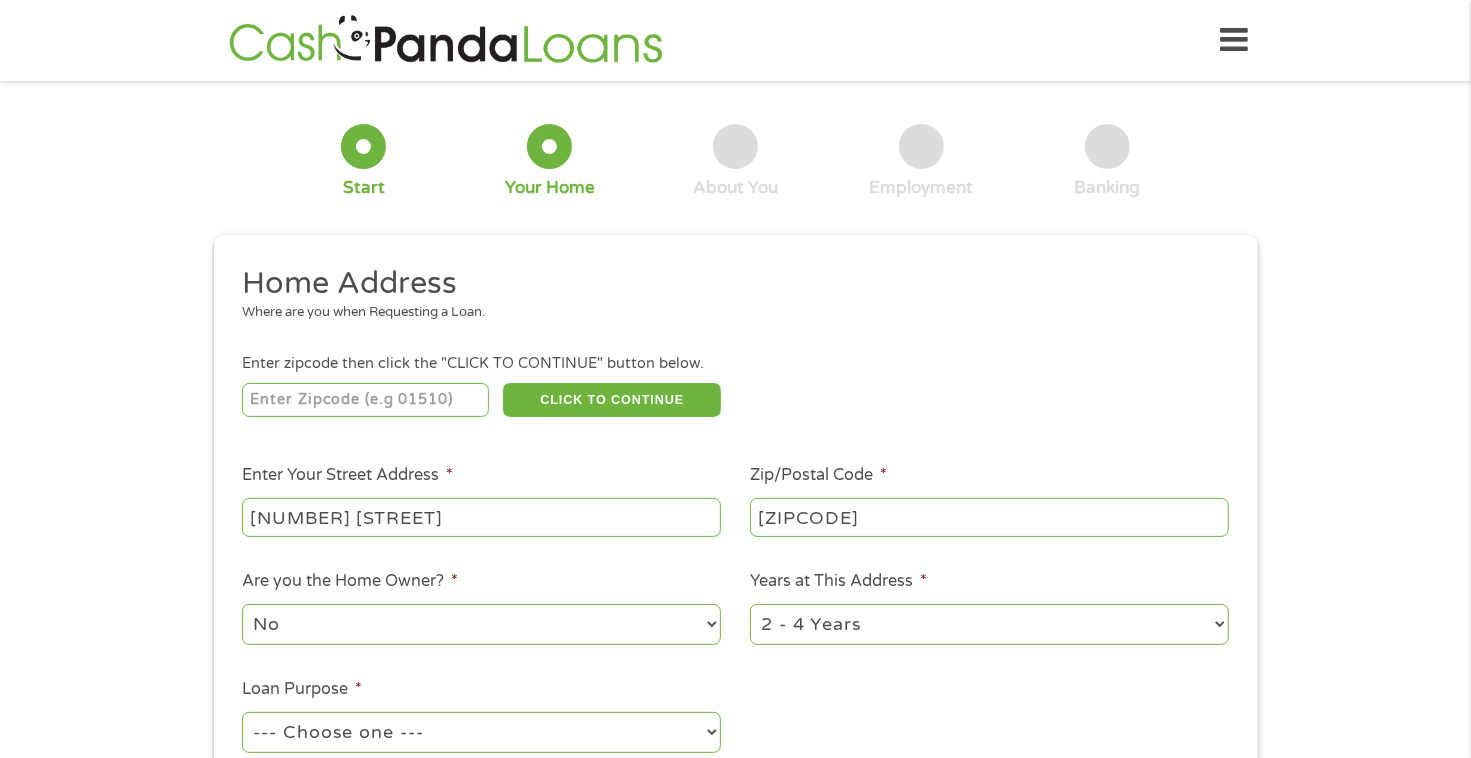click on "No Yes" at bounding box center [481, 624] 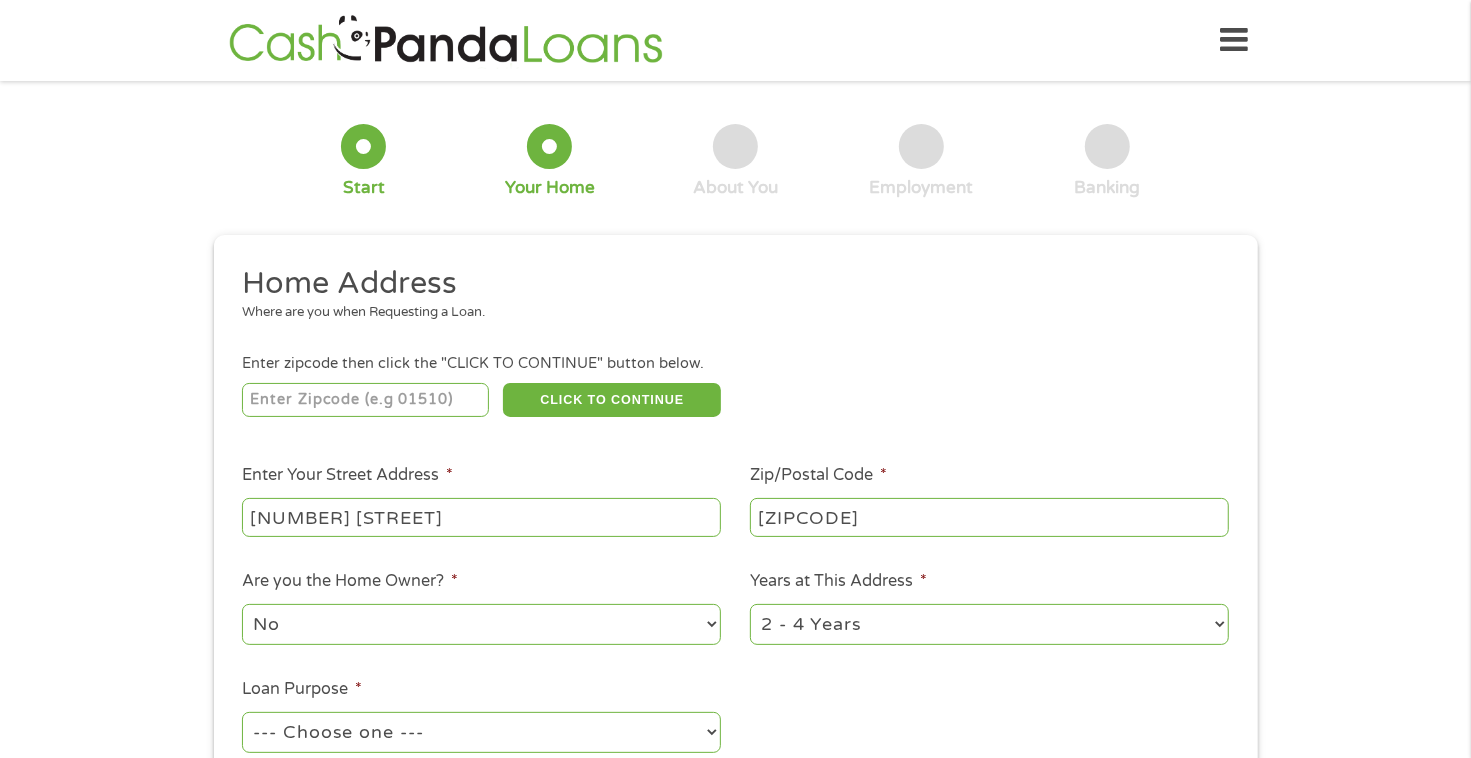 select on "yes" 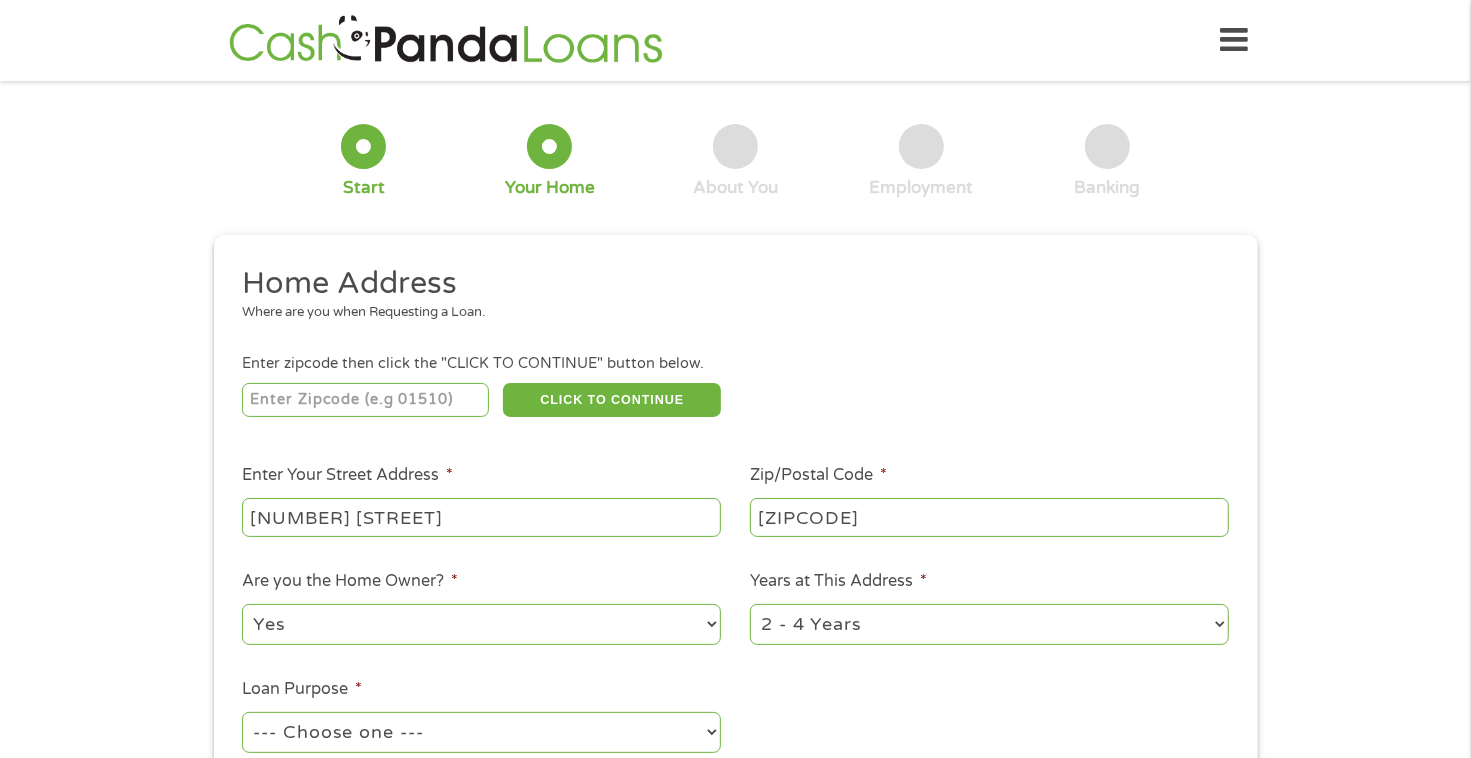 click on "No Yes" at bounding box center [481, 624] 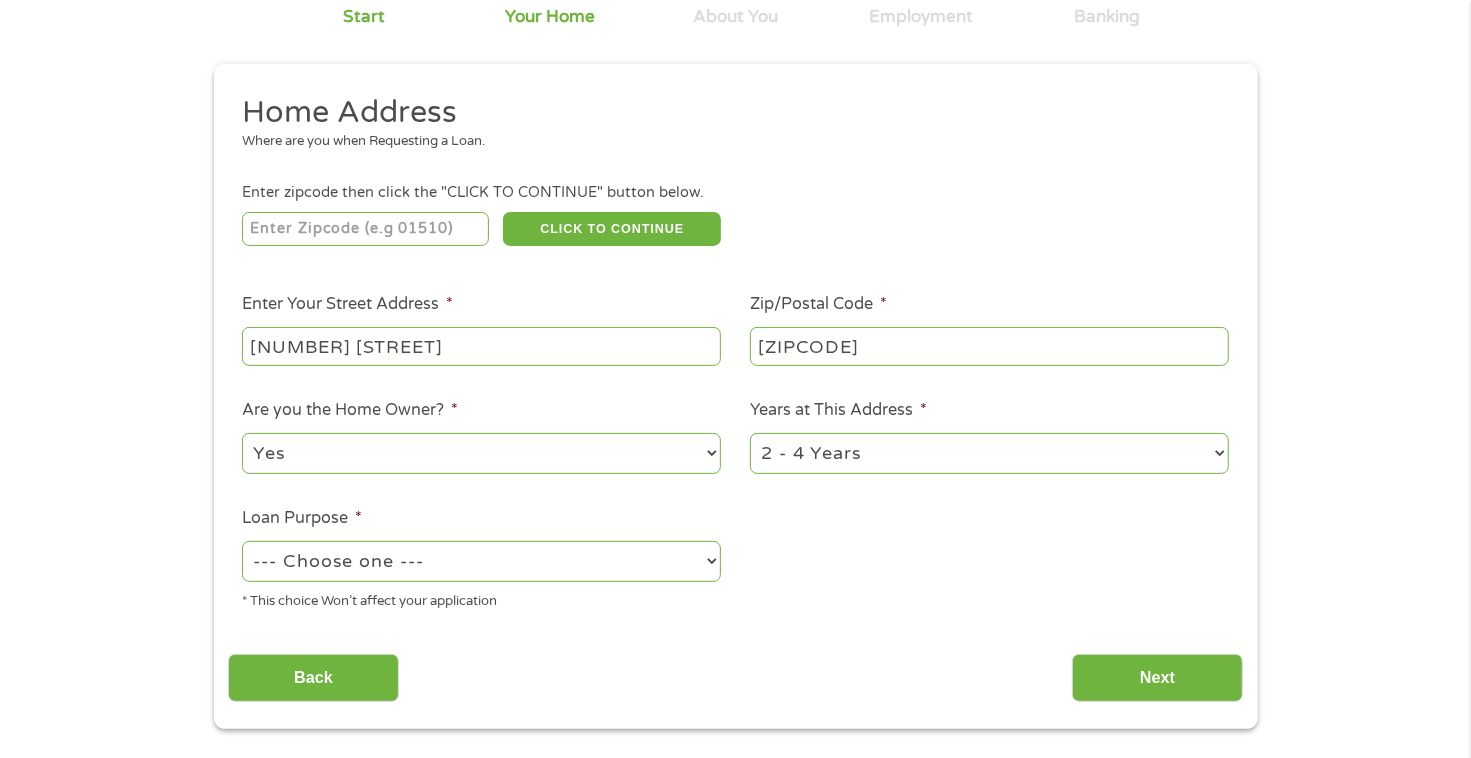 scroll, scrollTop: 199, scrollLeft: 0, axis: vertical 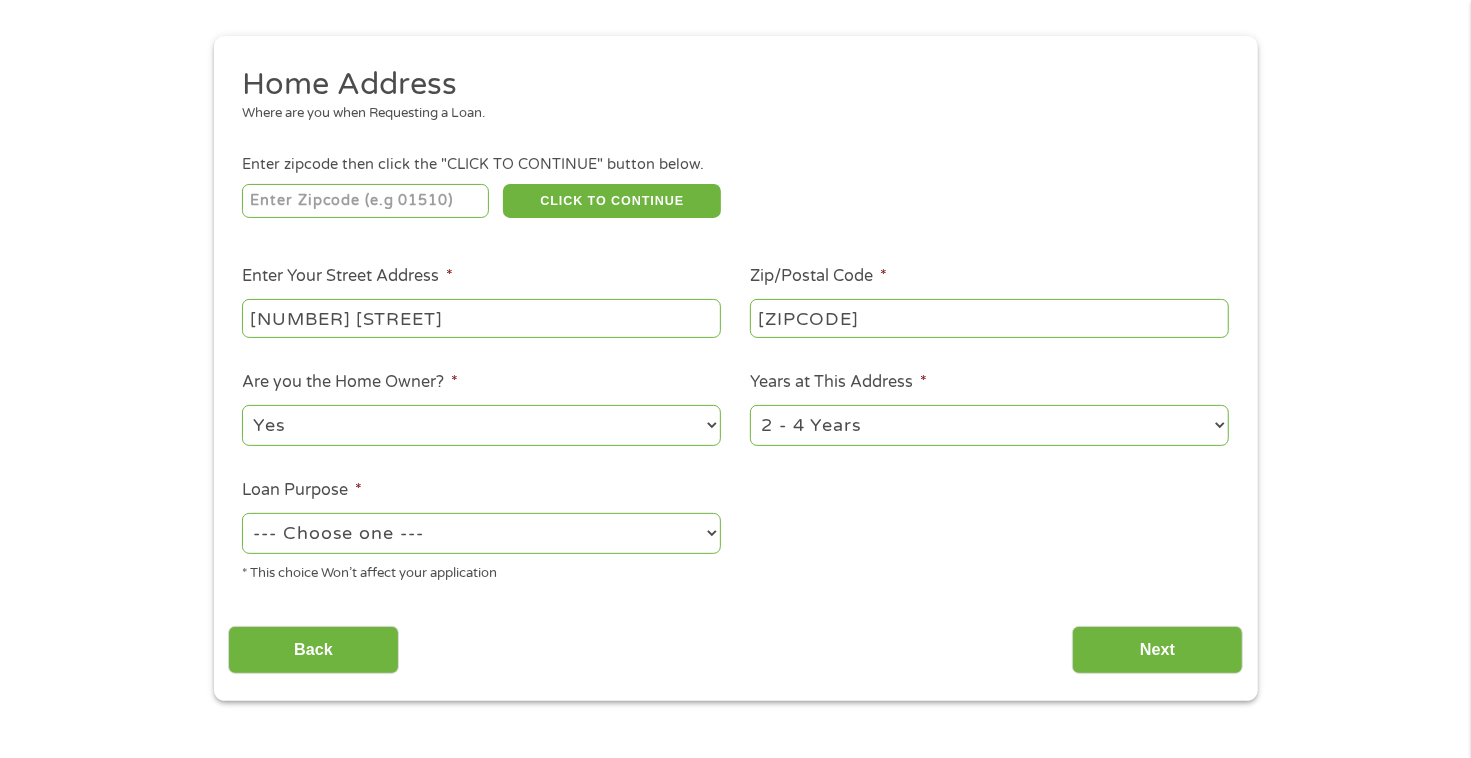 click on "--- Choose one --- Pay Bills Debt Consolidation Home Improvement Major Purchase Car Loan Short Term Cash Medical Expenses Other" at bounding box center [481, 533] 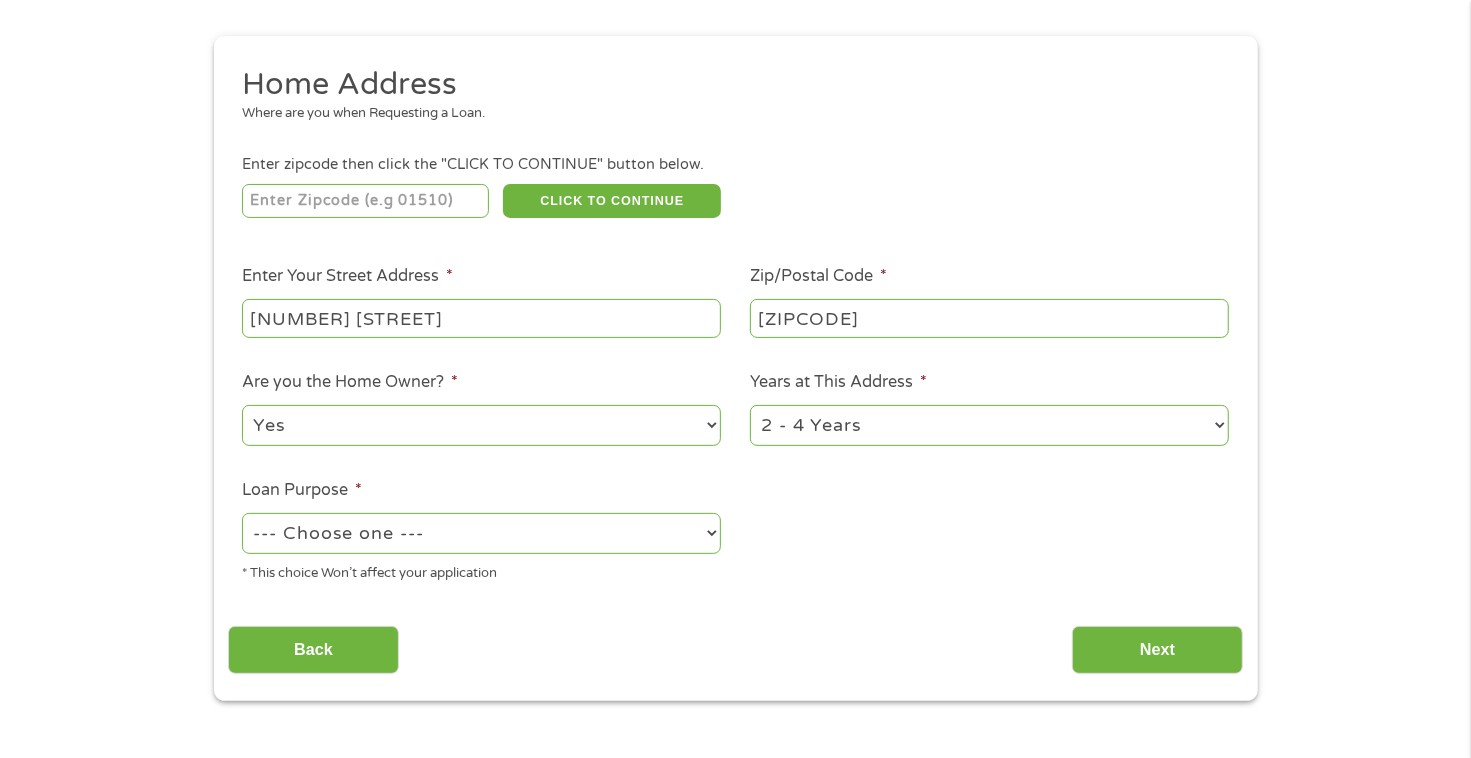 select on "paybills" 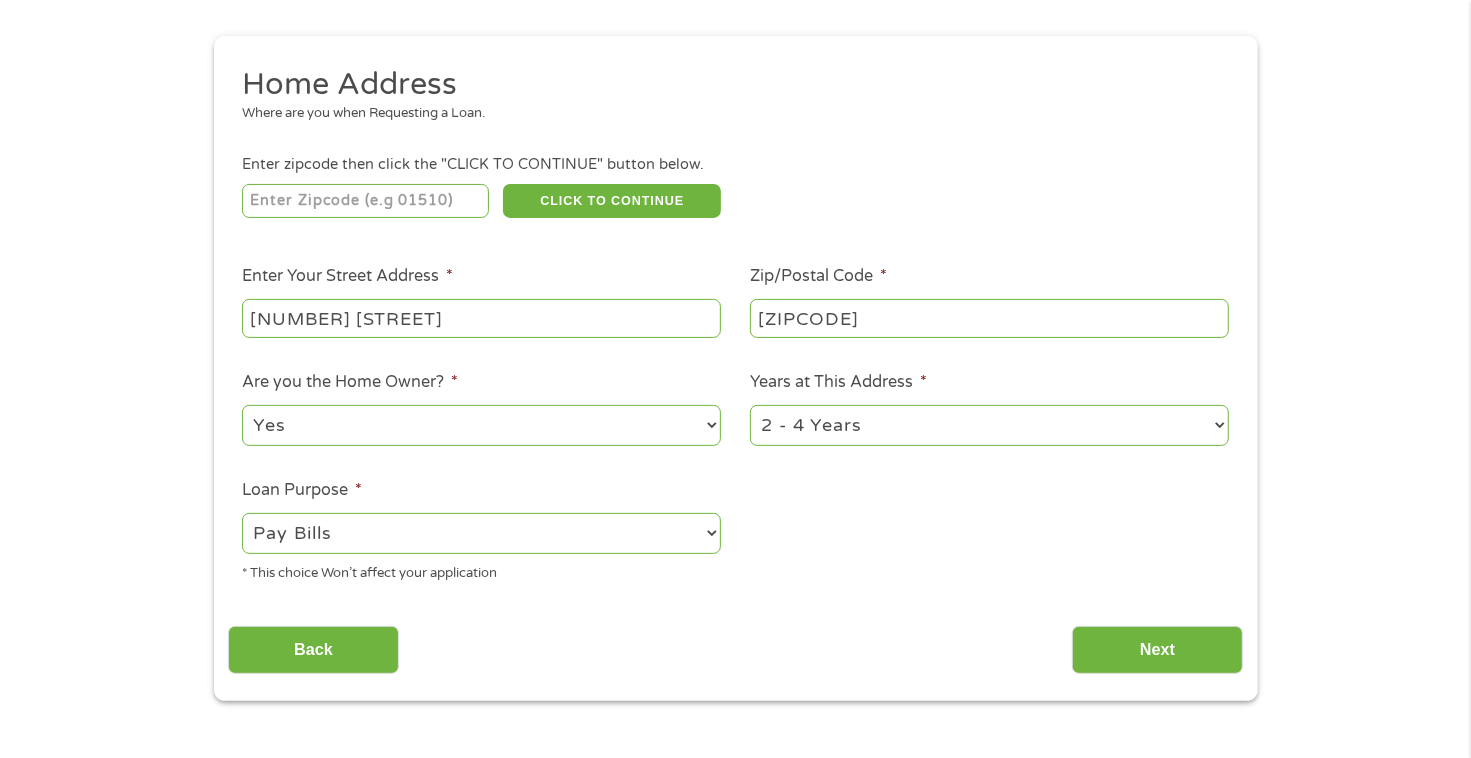 click on "--- Choose one --- Pay Bills Debt Consolidation Home Improvement Major Purchase Car Loan Short Term Cash Medical Expenses Other" at bounding box center (481, 533) 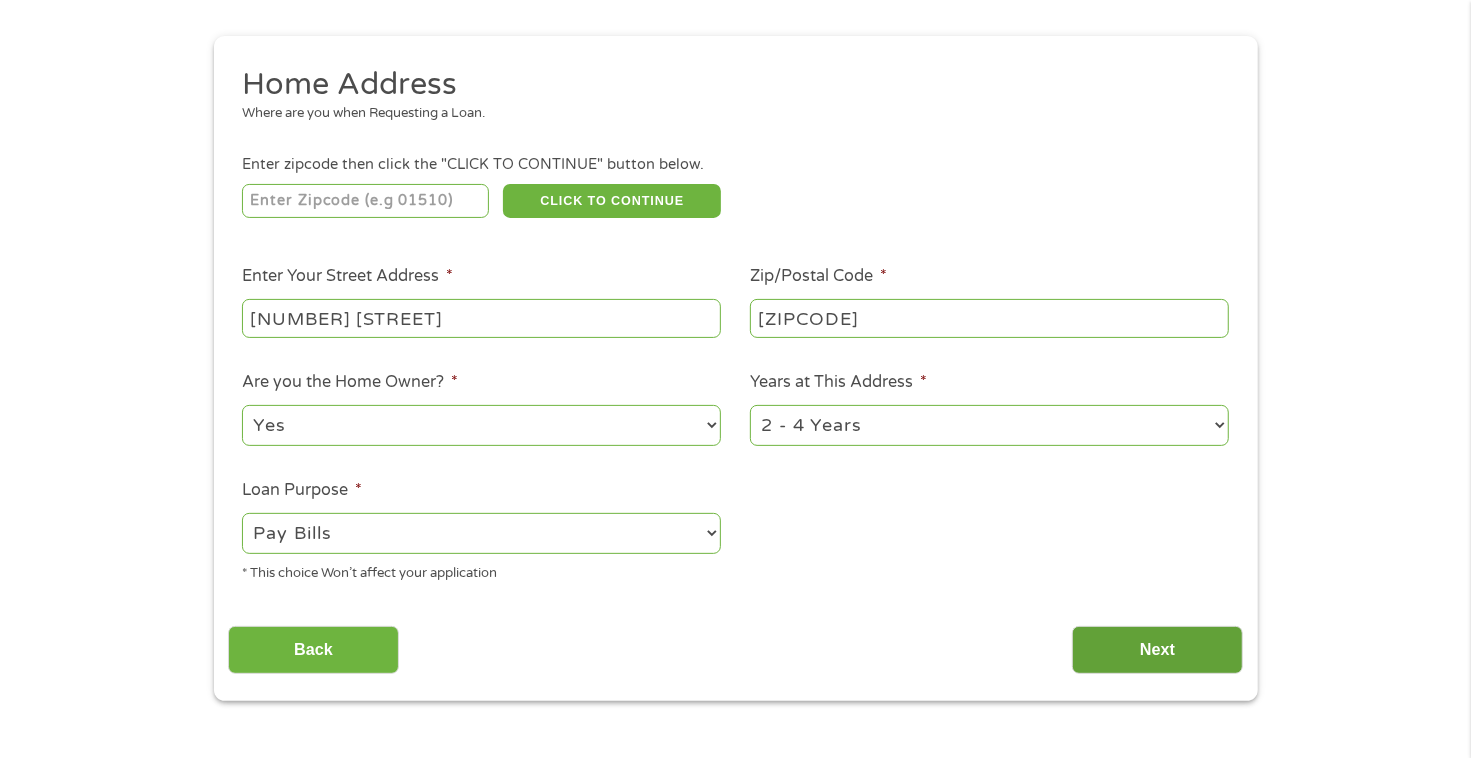 click on "Next" at bounding box center (1157, 650) 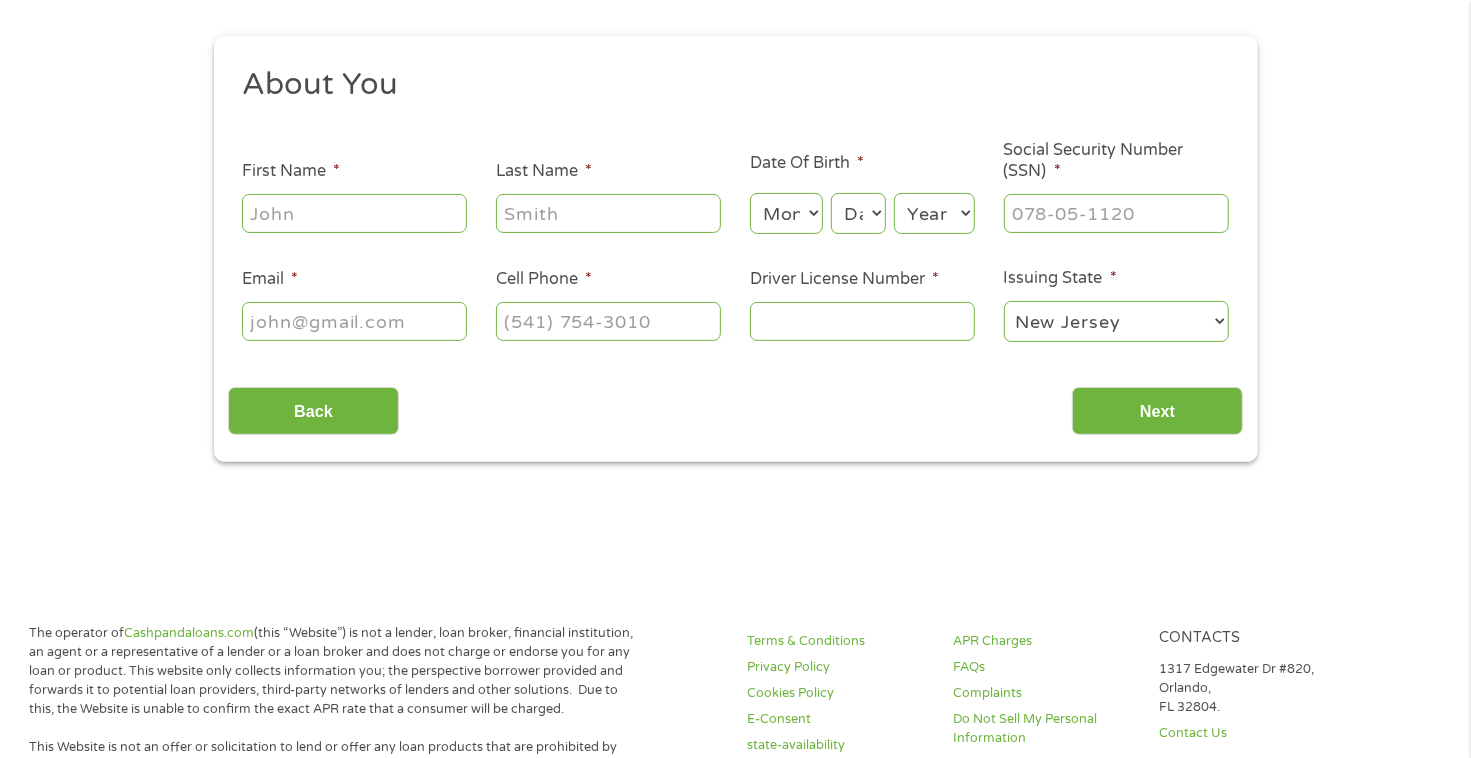 scroll, scrollTop: 8, scrollLeft: 8, axis: both 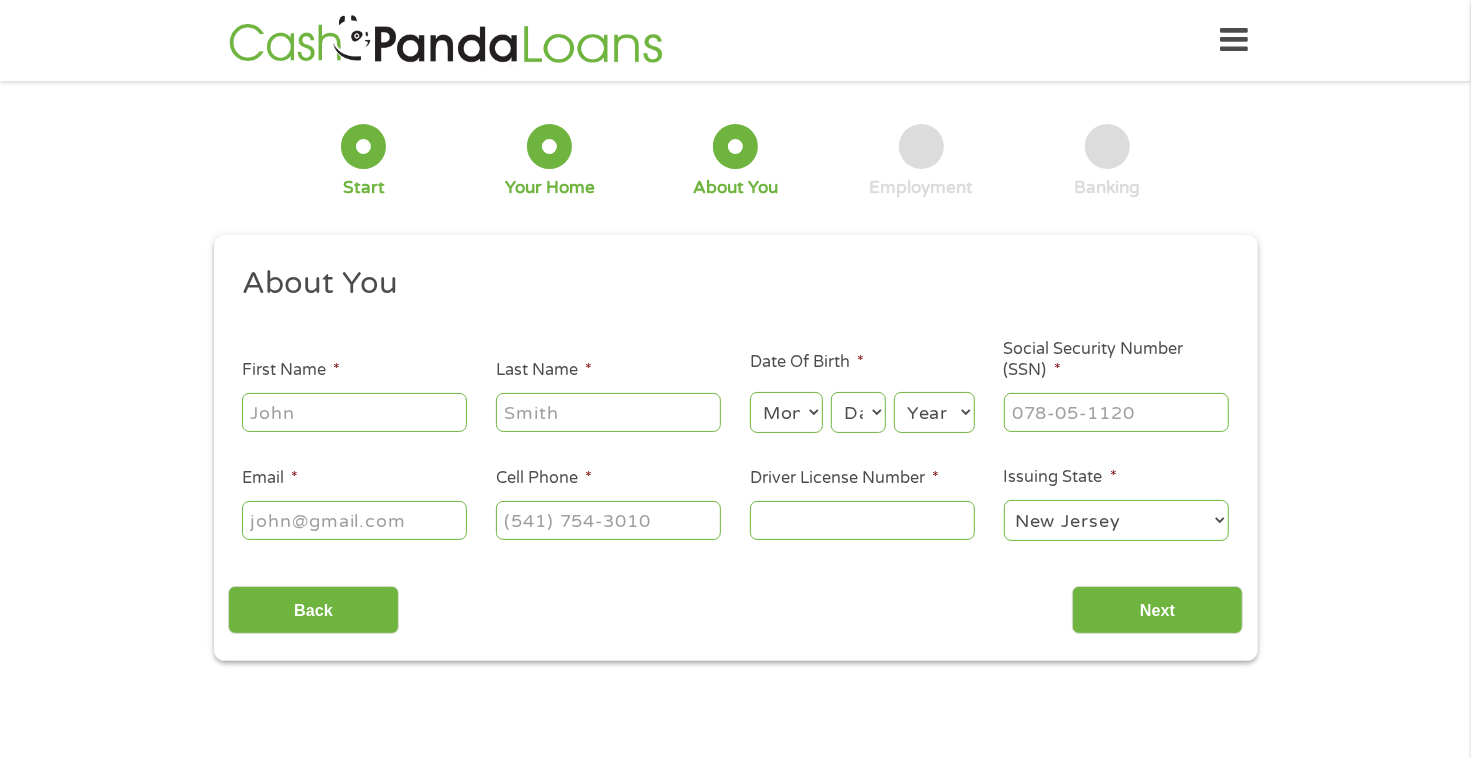 click on "First Name *" at bounding box center (354, 412) 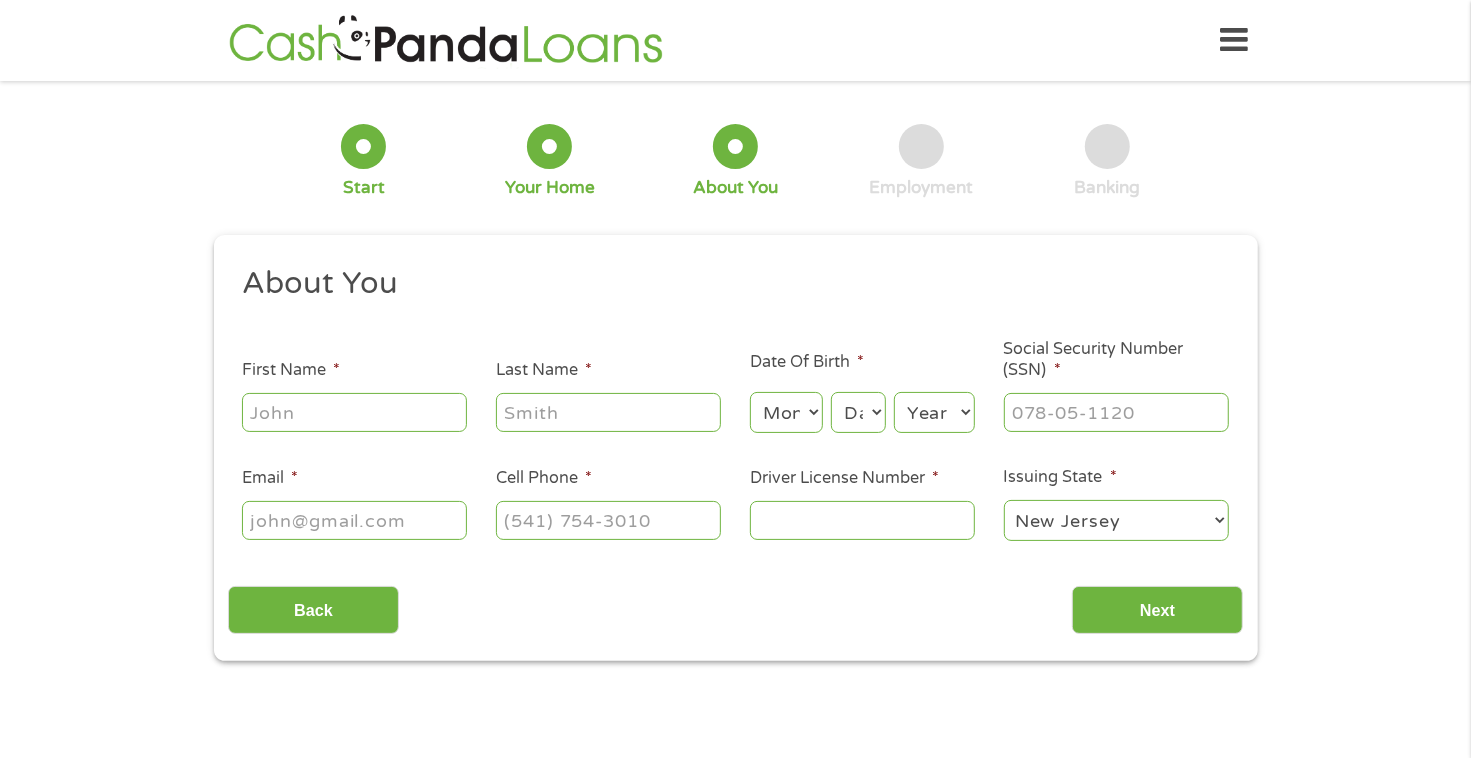 type on "[FIRST]" 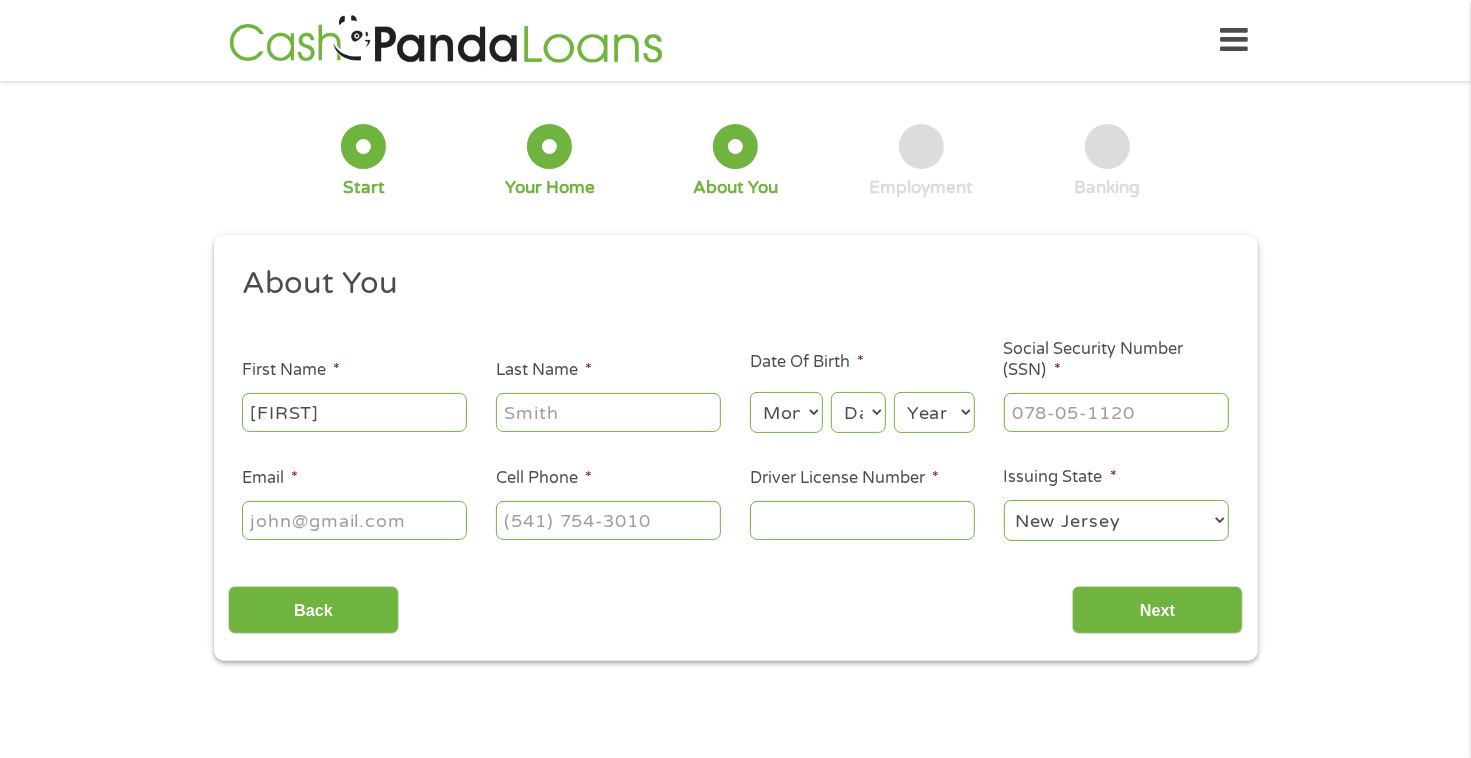 type on "[LAST]" 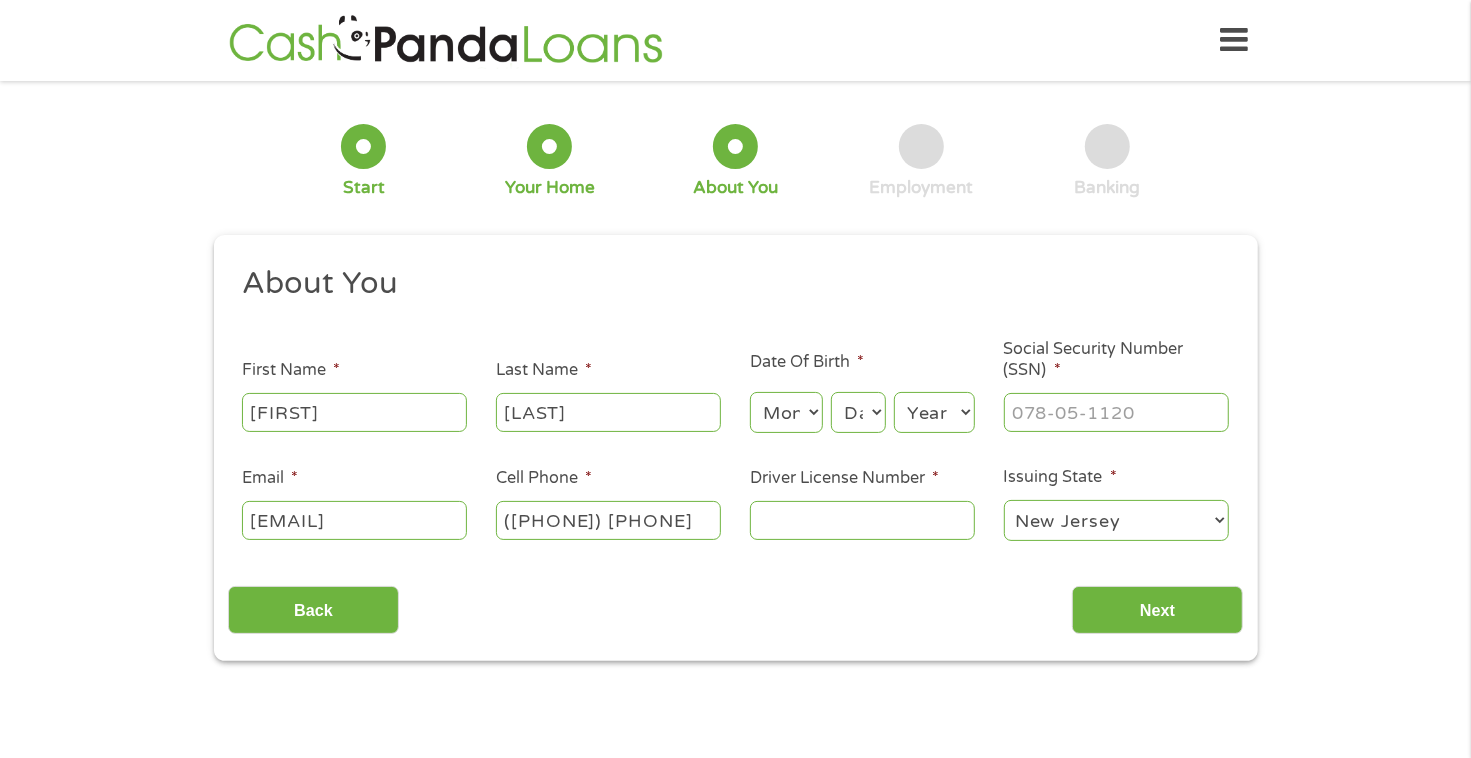 click on "([PHONE]) [PHONE]" at bounding box center (608, 520) 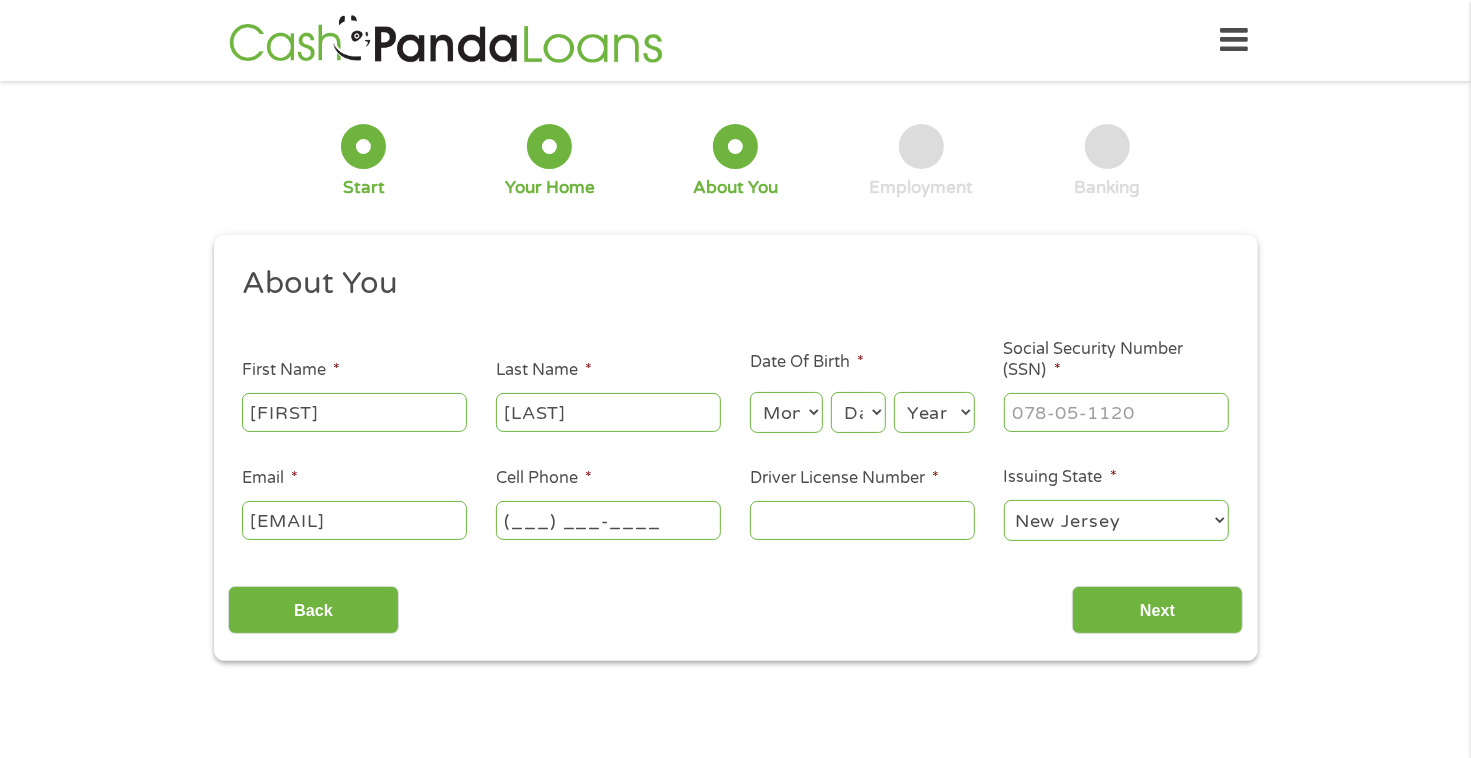 click on "(___) ___-____" at bounding box center (608, 520) 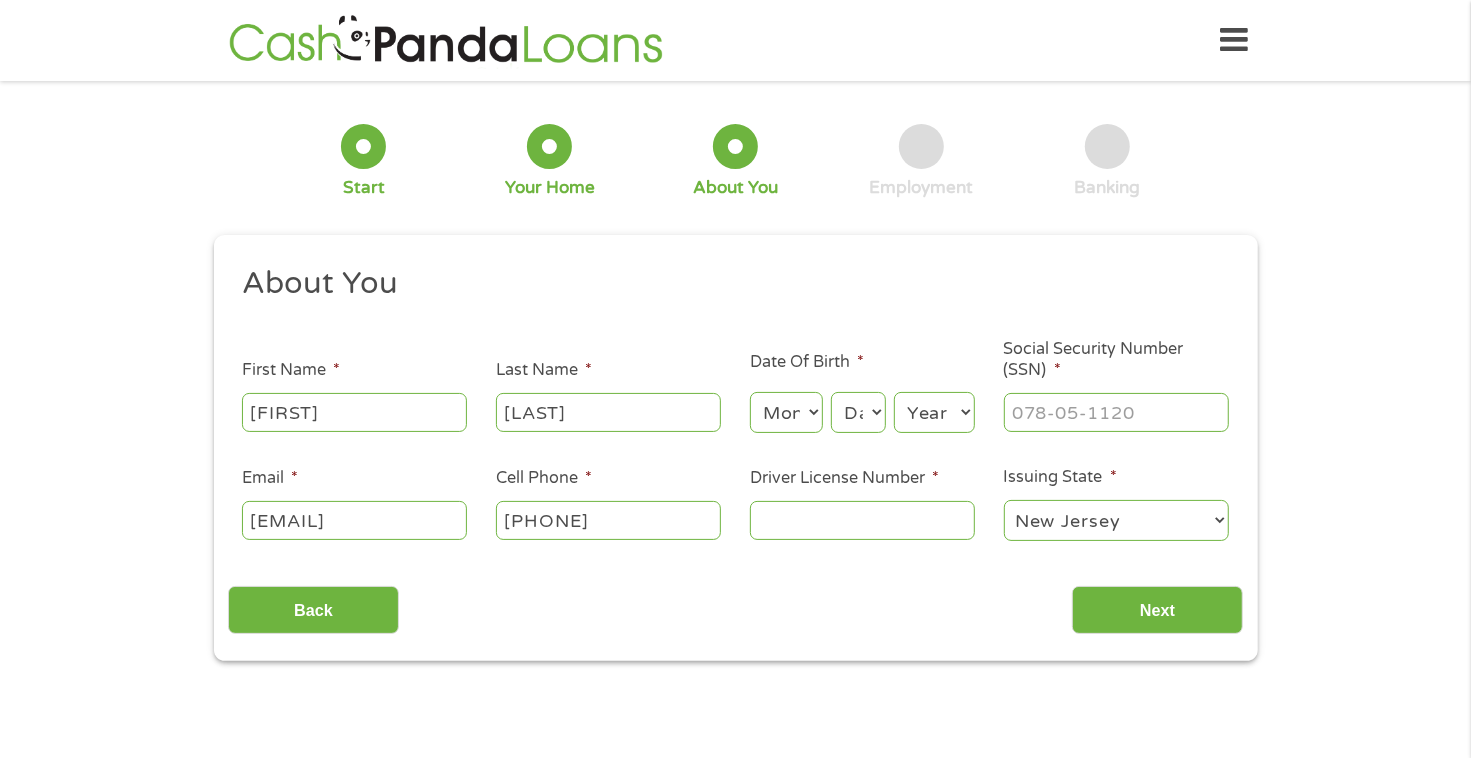 type on "([PHONE]) [PHONE]" 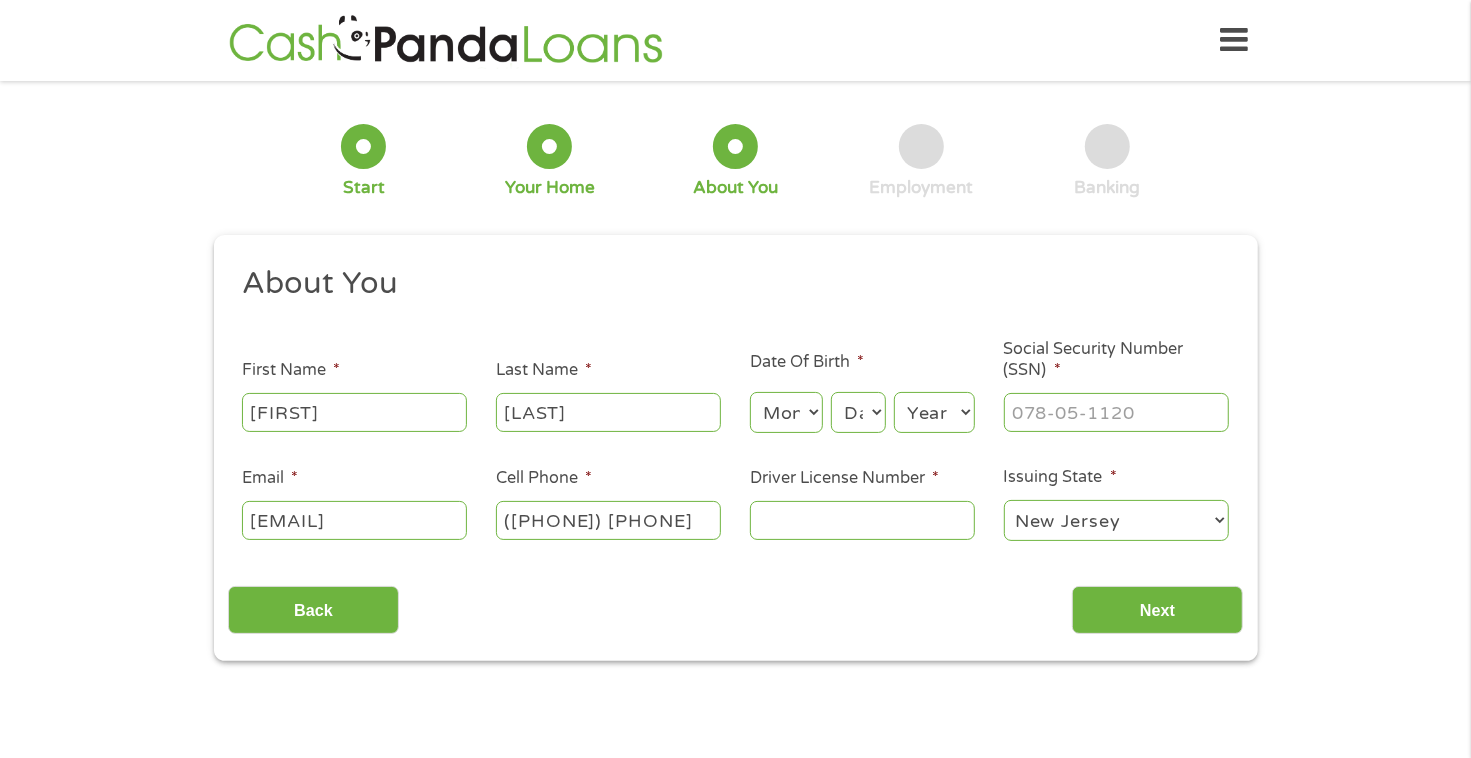 click on "Driver License Number *" at bounding box center (862, 520) 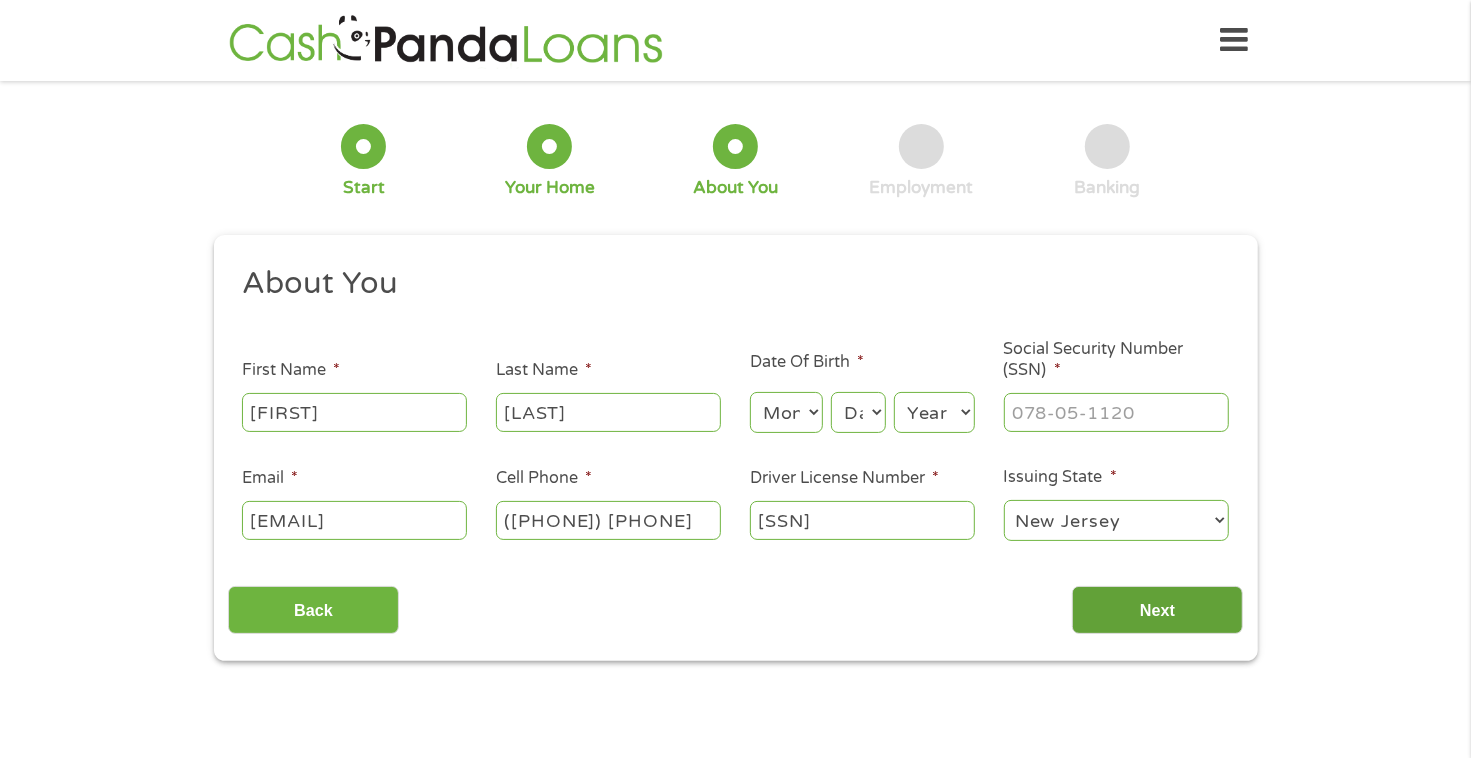 type on "[SSN]" 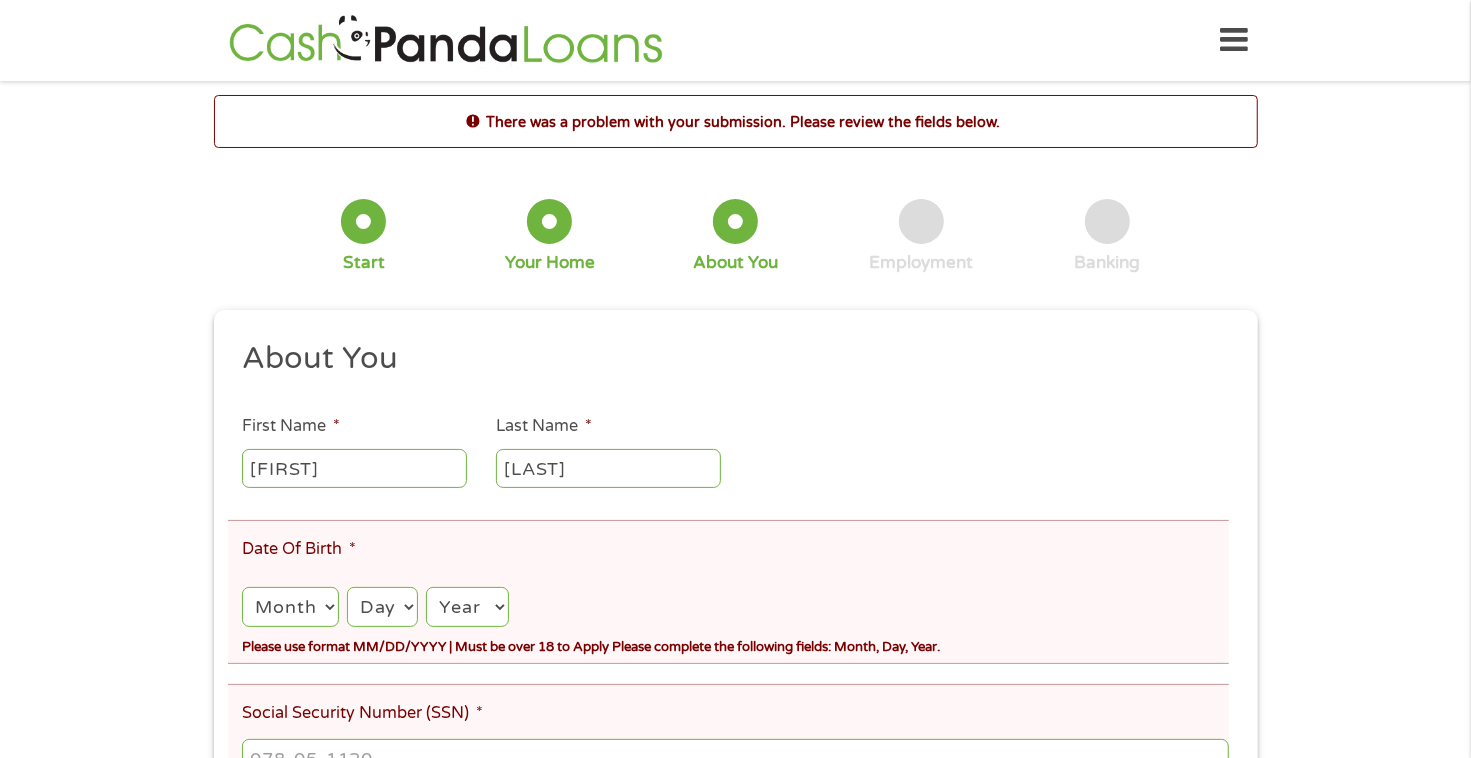 scroll, scrollTop: 8, scrollLeft: 8, axis: both 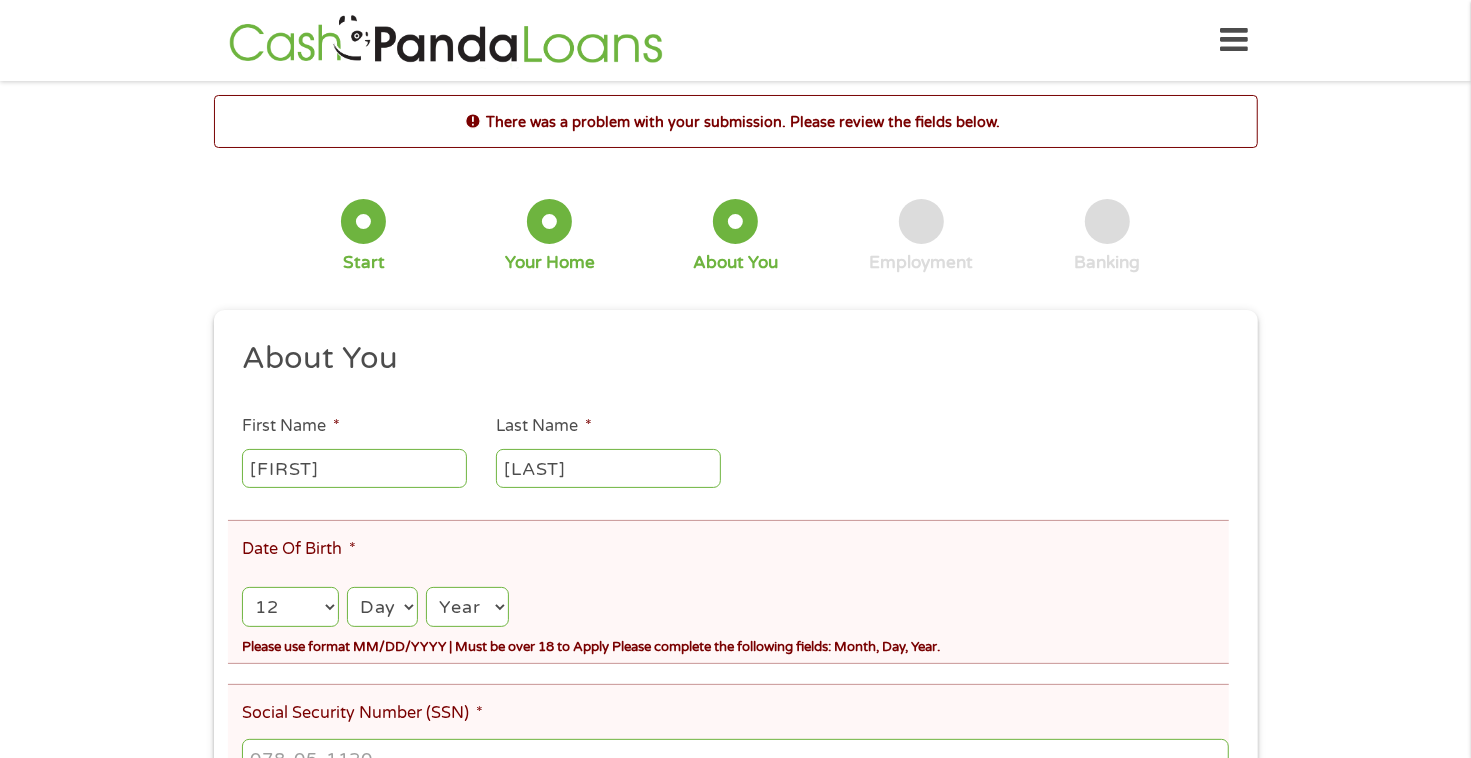 click on "Month 1 2 3 4 5 6 7 8 9 10 11 12" at bounding box center (290, 607) 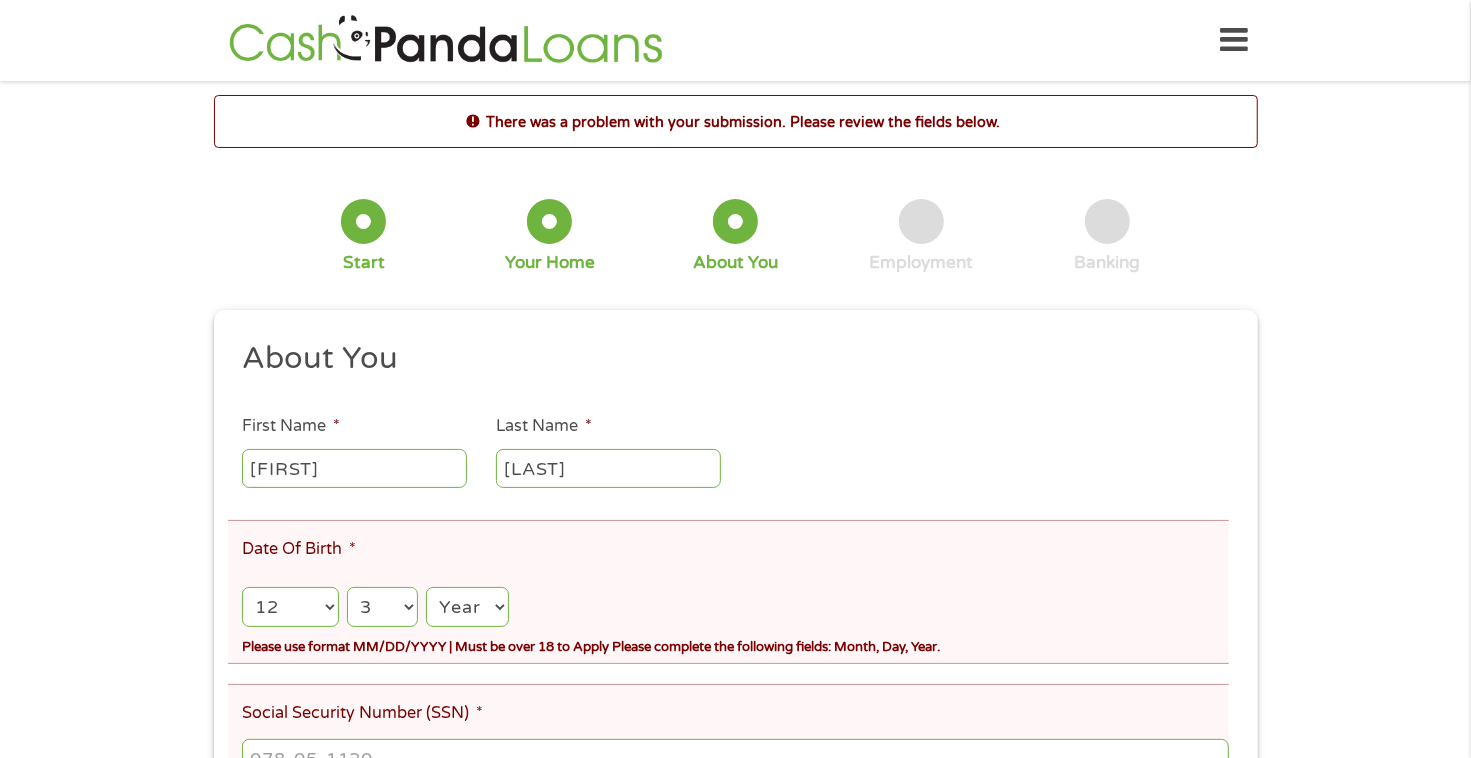 click on "Day 1 2 3 4 5 6 7 8 9 10 11 12 13 14 15 16 17 18 19 20 21 22 23 24 25 26 27 28 29 30 31" at bounding box center (382, 607) 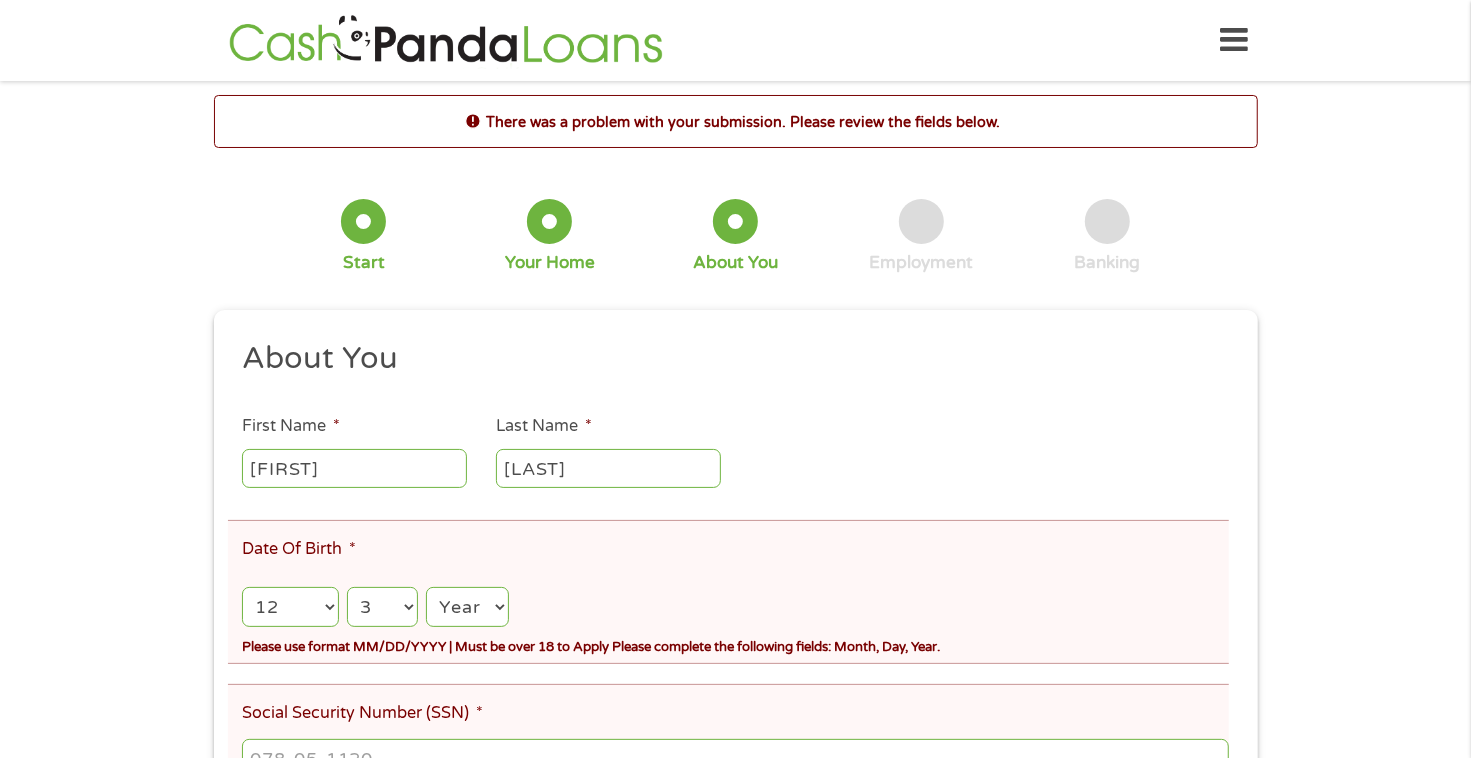 click on "Year 2007 2006 2005 2004 2003 2002 2001 2000 1999 1998 1997 1996 1995 1994 1993 1992 1991 1990 1989 1988 1987 1986 1985 1984 1983 1982 1981 1980 1979 1978 1977 1976 1975 1974 1973 1972 1971 1970 1969 1968 1967 1966 1965 1964 1963 1962 1961 1960 1959 1958 1957 1956 1955 1954 1953 1952 1951 1950 1949 1948 1947 1946 1945 1944 1943 1942 1941 1940 1939 1938 1937 1936 1935 1934 1933 1932 1931 1930 1929 1928 1927 1926 1925 1924 1923 1922 1921 1920" at bounding box center [467, 607] 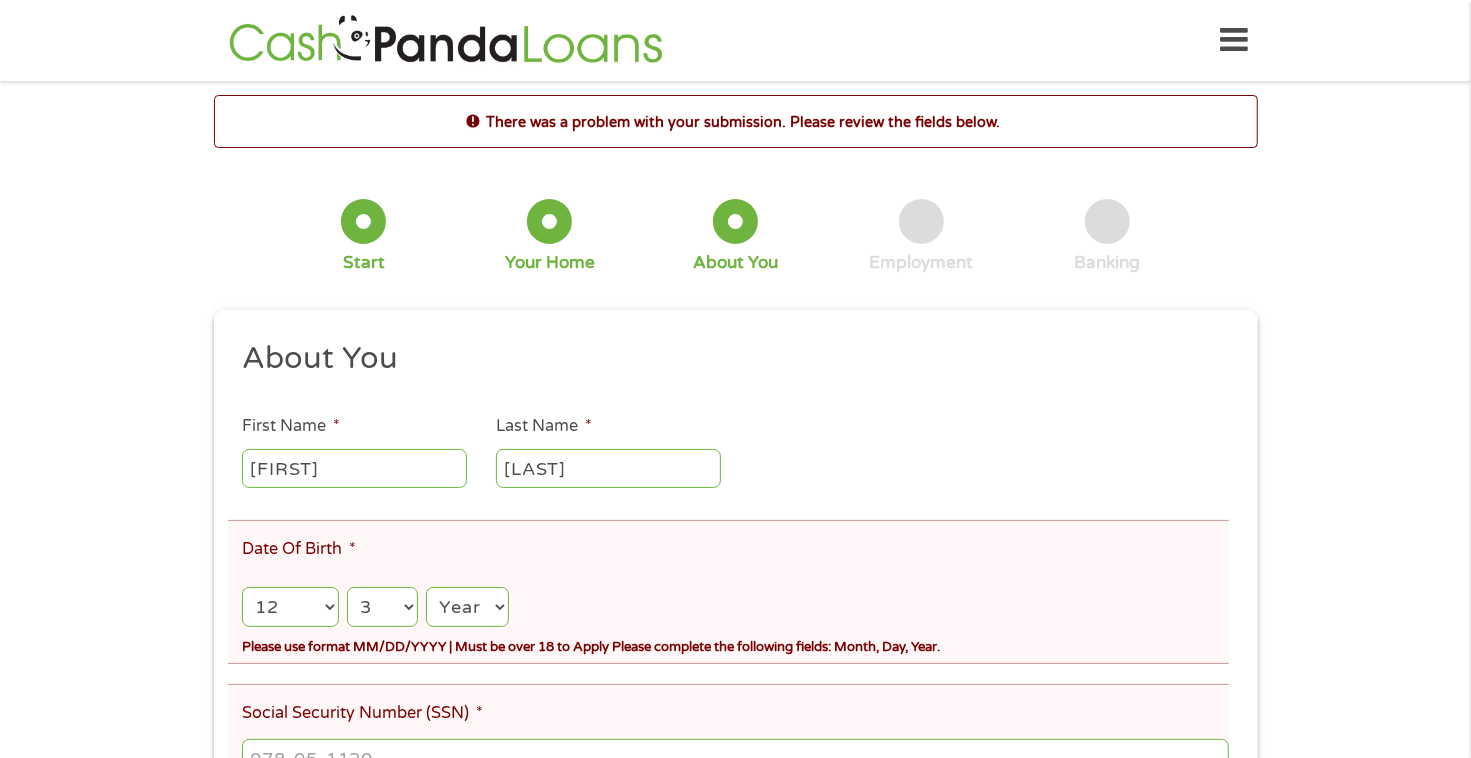 select on "1955" 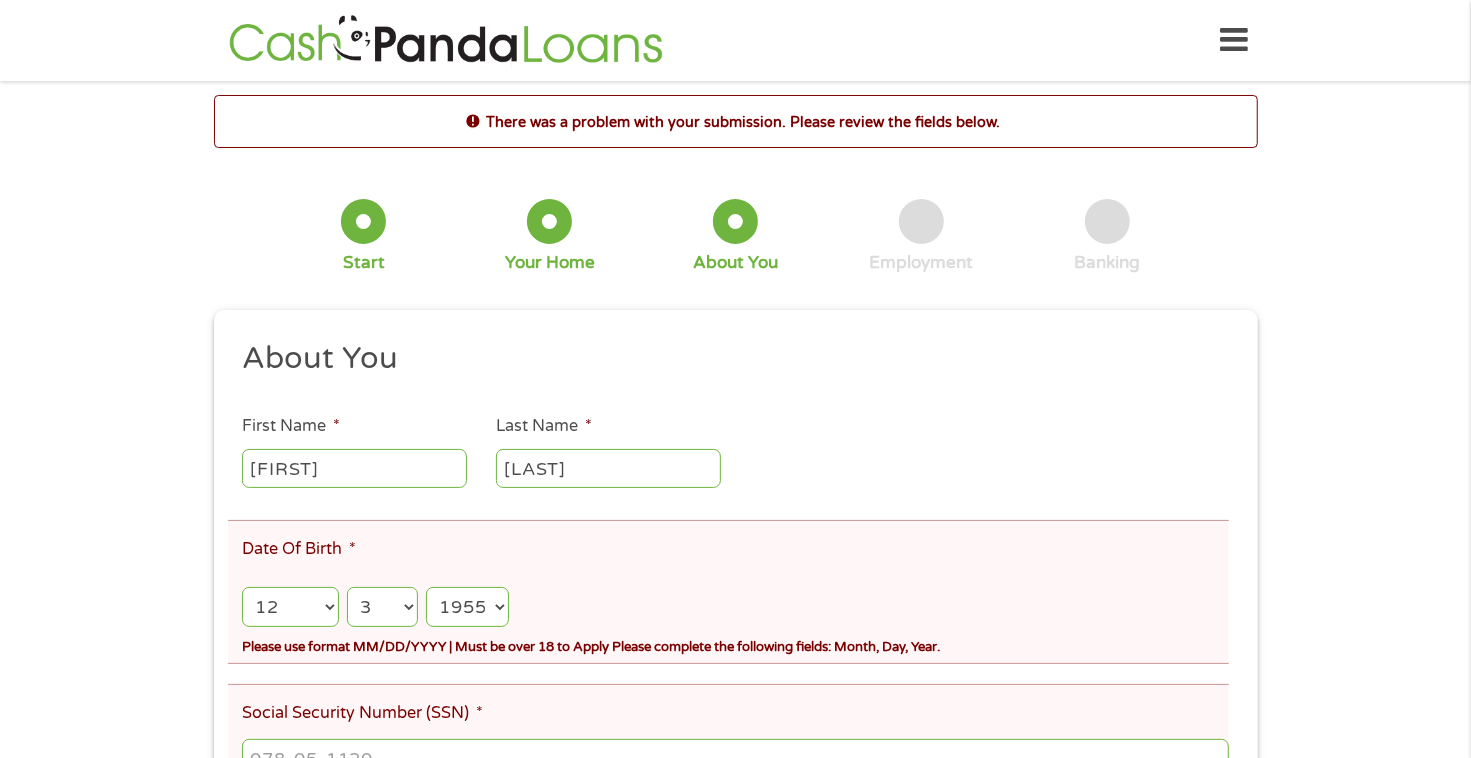 click on "Year 2007 2006 2005 2004 2003 2002 2001 2000 1999 1998 1997 1996 1995 1994 1993 1992 1991 1990 1989 1988 1987 1986 1985 1984 1983 1982 1981 1980 1979 1978 1977 1976 1975 1974 1973 1972 1971 1970 1969 1968 1967 1966 1965 1964 1963 1962 1961 1960 1959 1958 1957 1956 1955 1954 1953 1952 1951 1950 1949 1948 1947 1946 1945 1944 1943 1942 1941 1940 1939 1938 1937 1936 1935 1934 1933 1932 1931 1930 1929 1928 1927 1926 1925 1924 1923 1922 1921 1920" at bounding box center (467, 607) 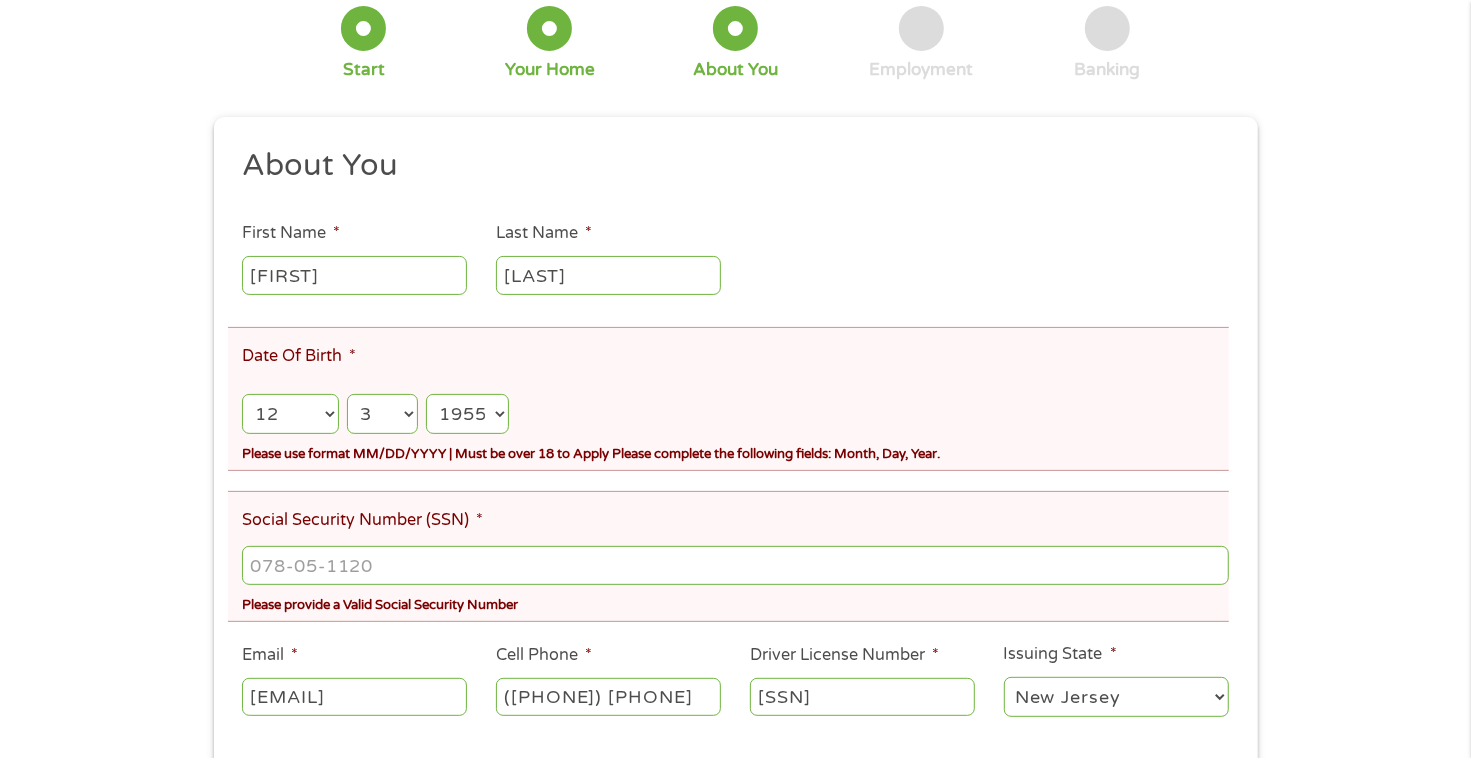 scroll, scrollTop: 199, scrollLeft: 0, axis: vertical 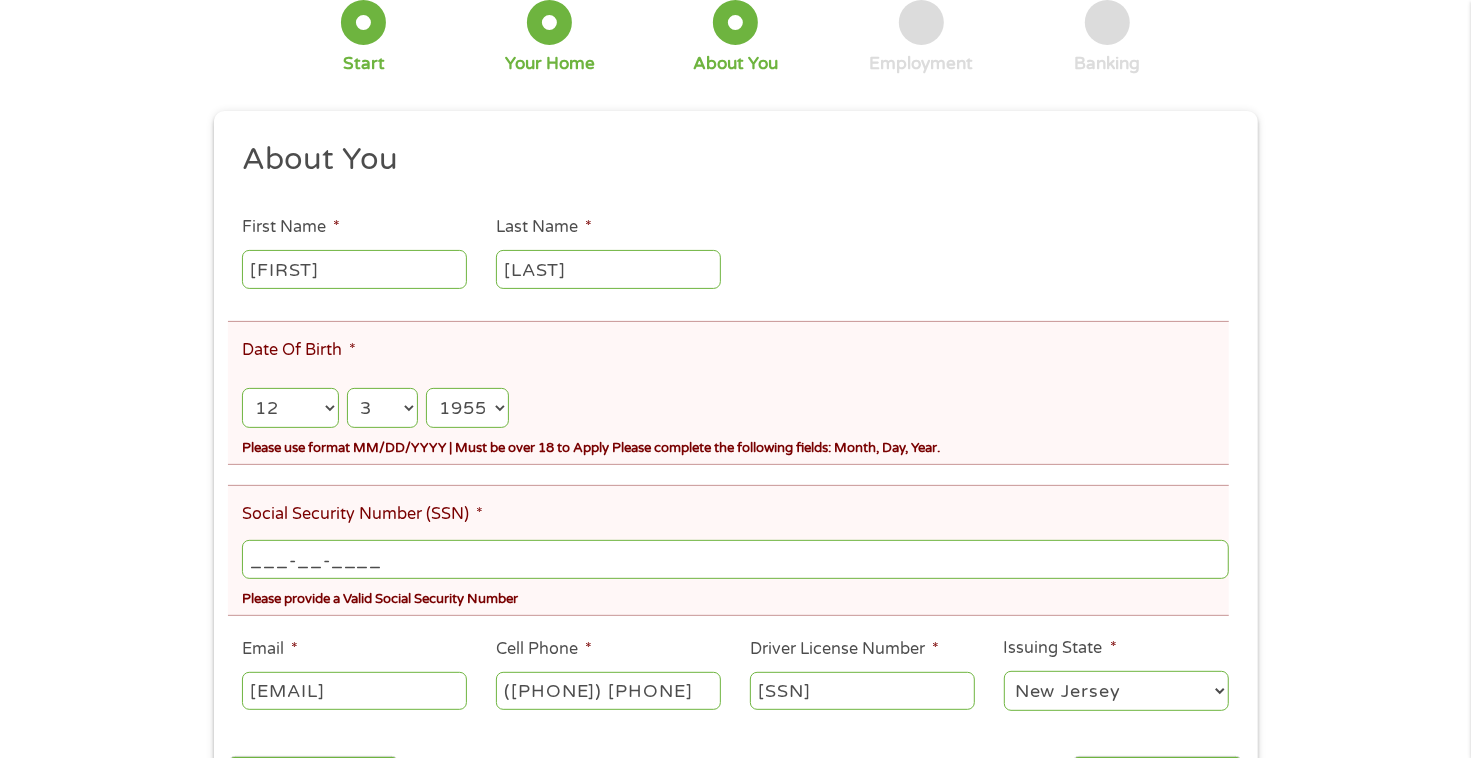 click on "___-__-____" at bounding box center [735, 559] 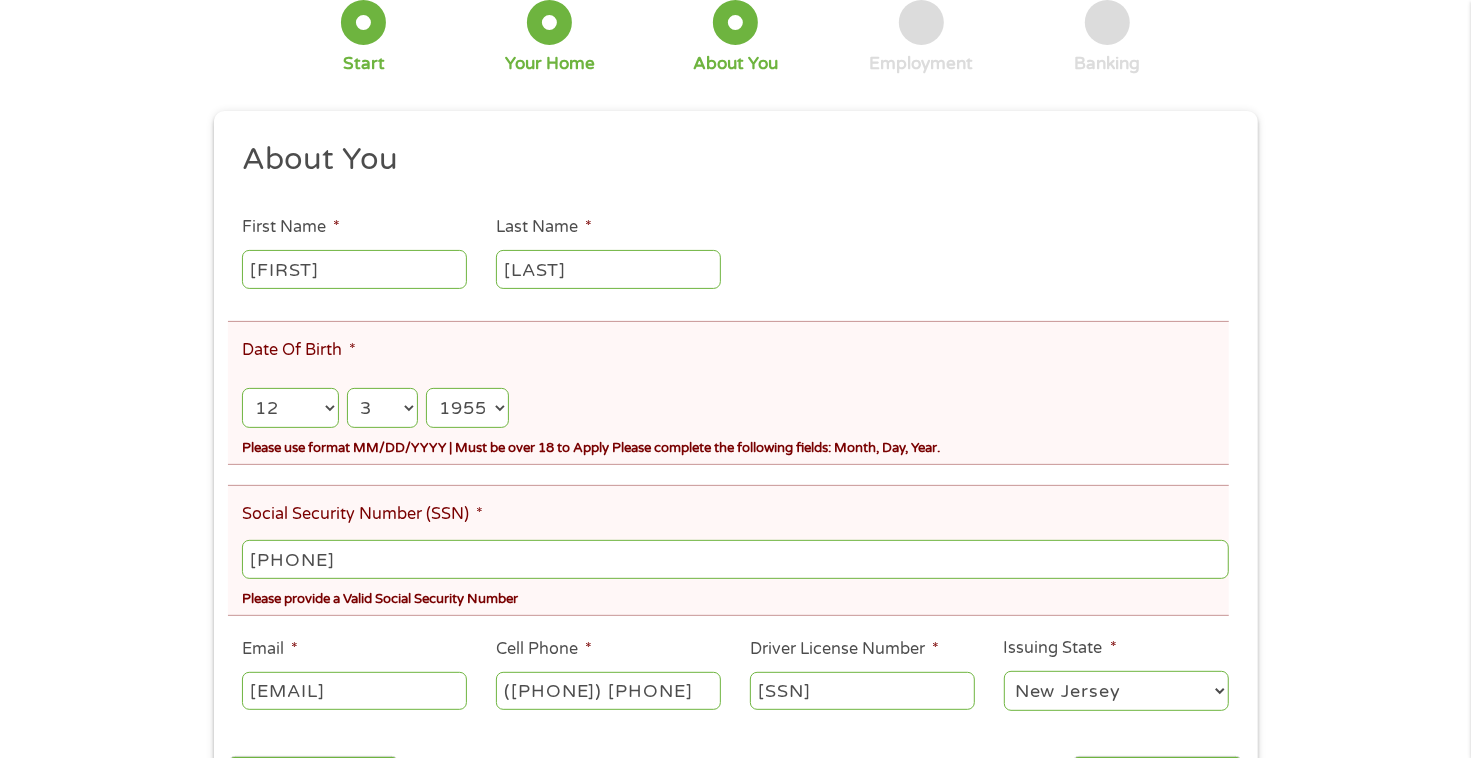 type on "[PHONE]" 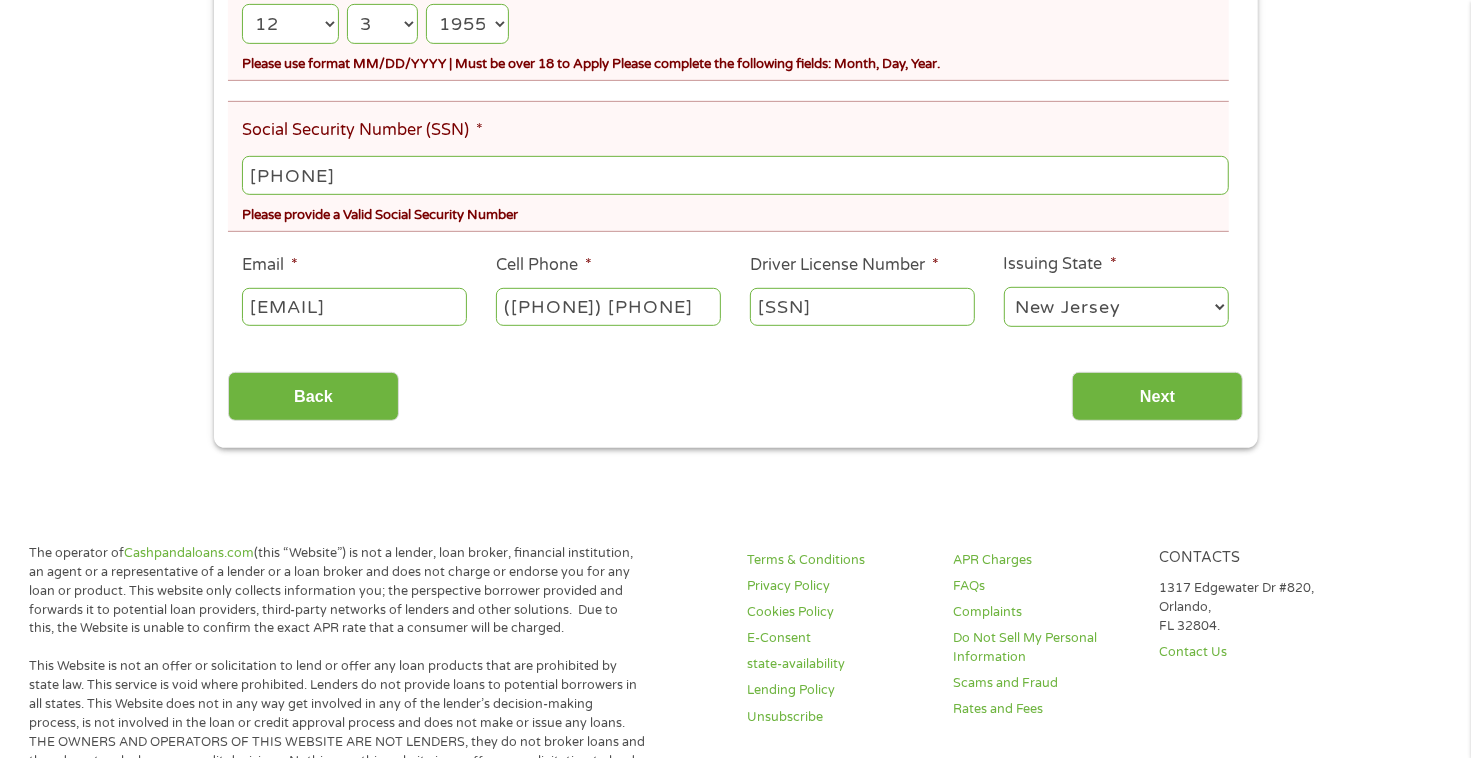 scroll, scrollTop: 600, scrollLeft: 0, axis: vertical 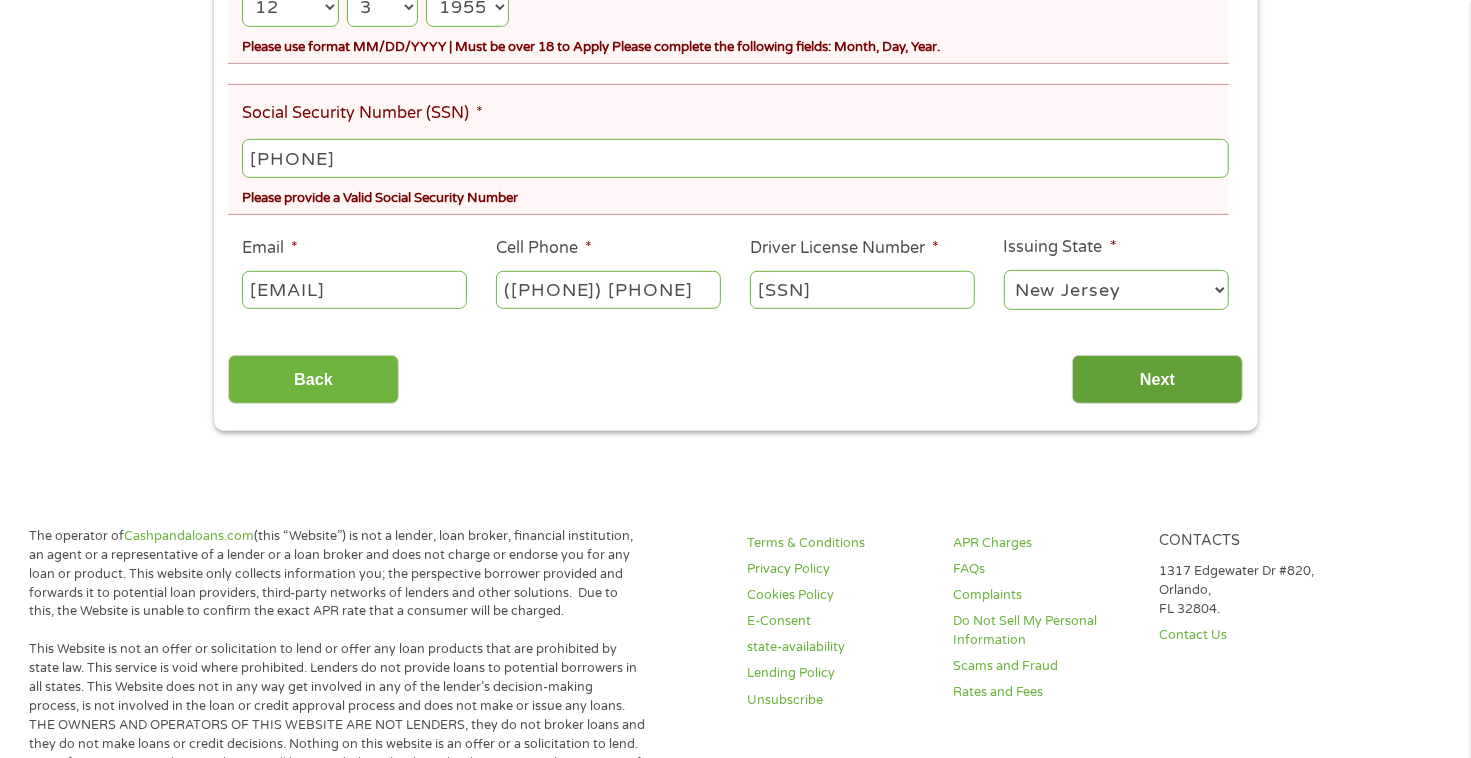 click on "Next" at bounding box center [1157, 379] 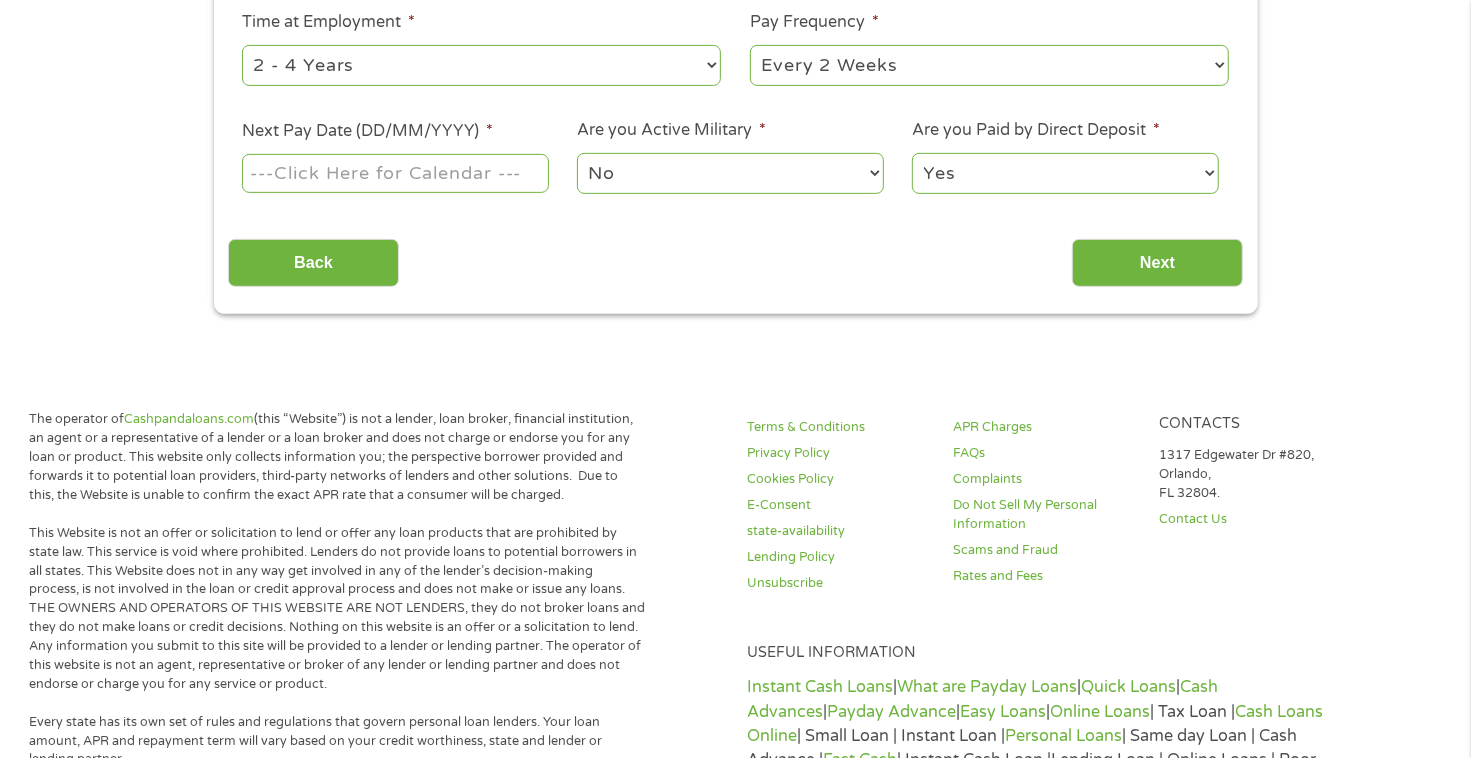 scroll, scrollTop: 8, scrollLeft: 8, axis: both 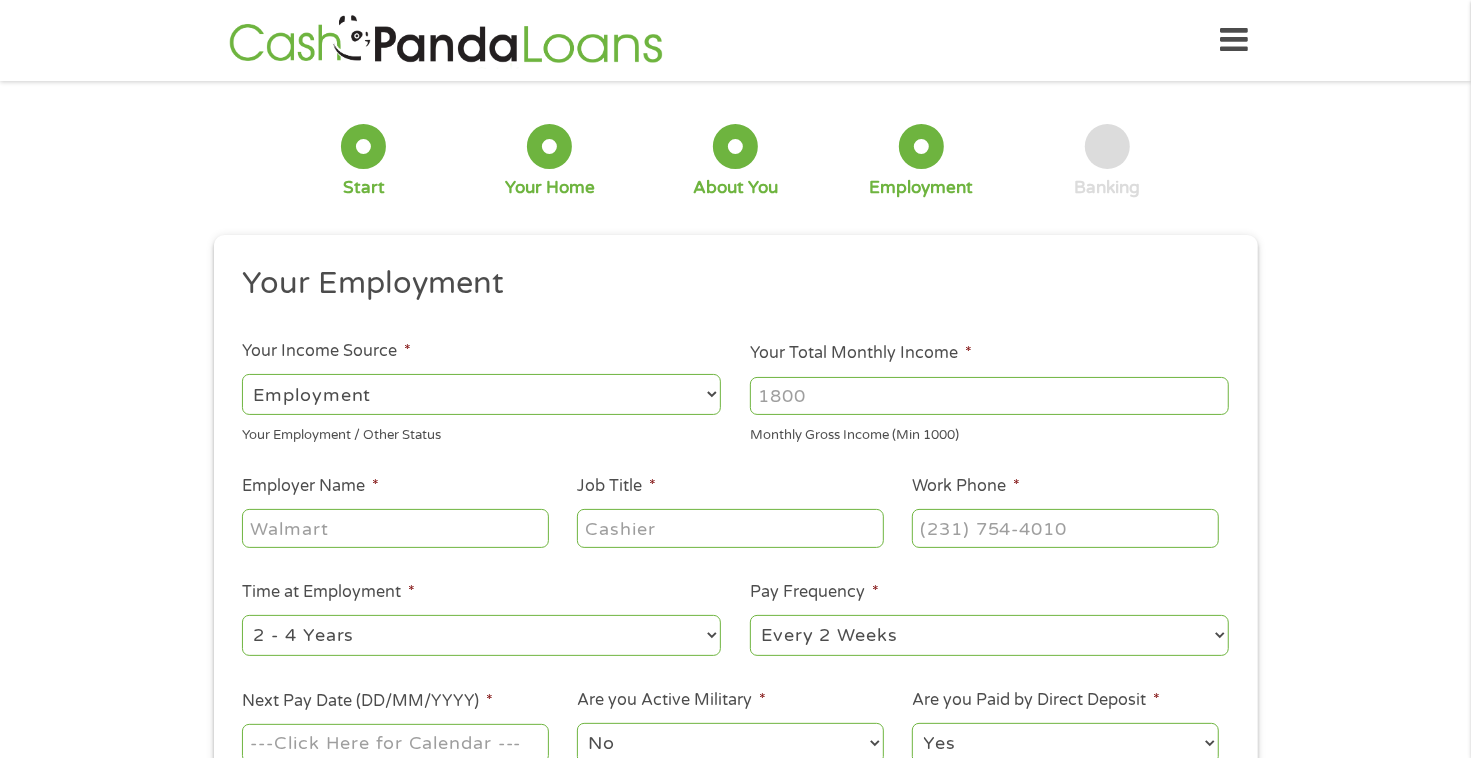 click on "--- Choose one --- Employment Self Employed Benefits" at bounding box center [481, 394] 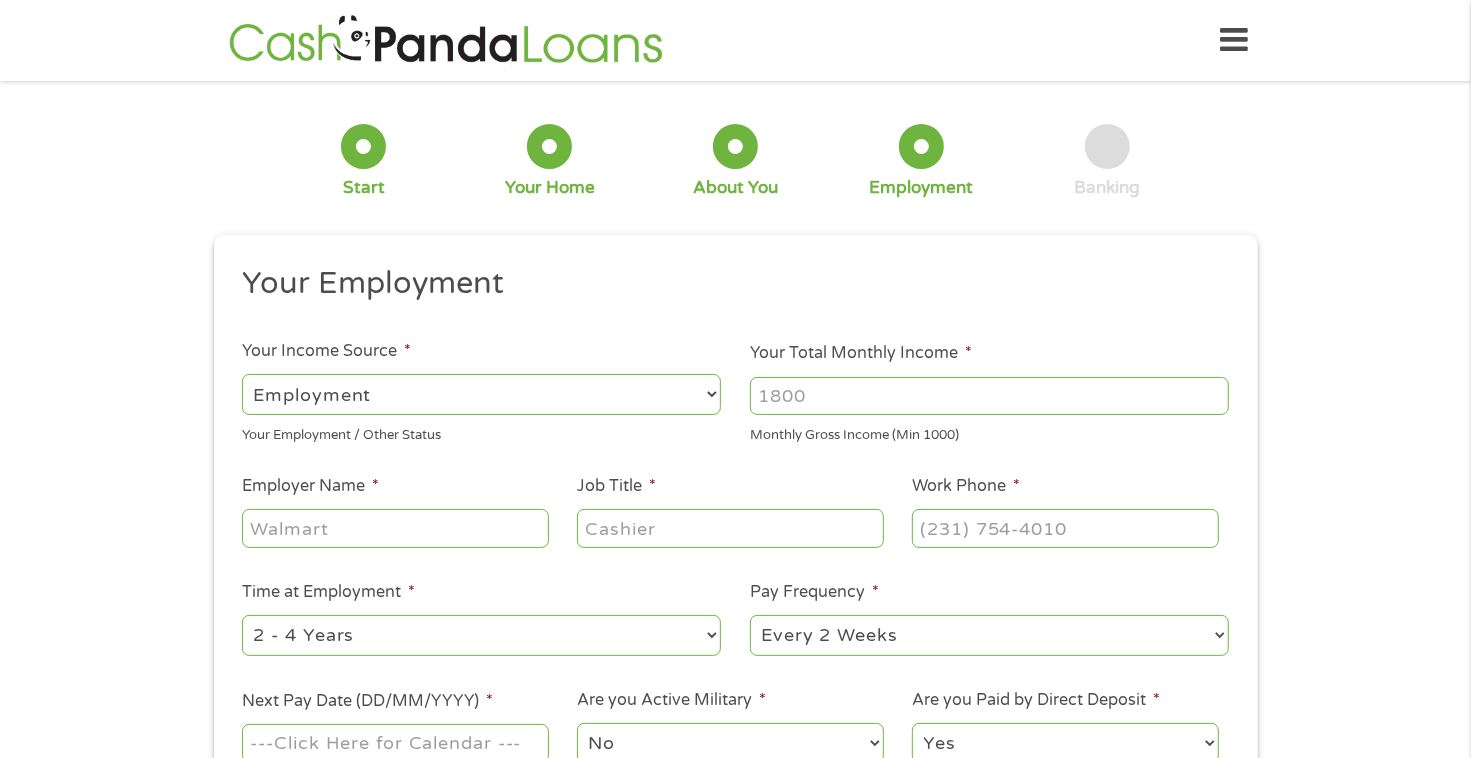 select on "benefits" 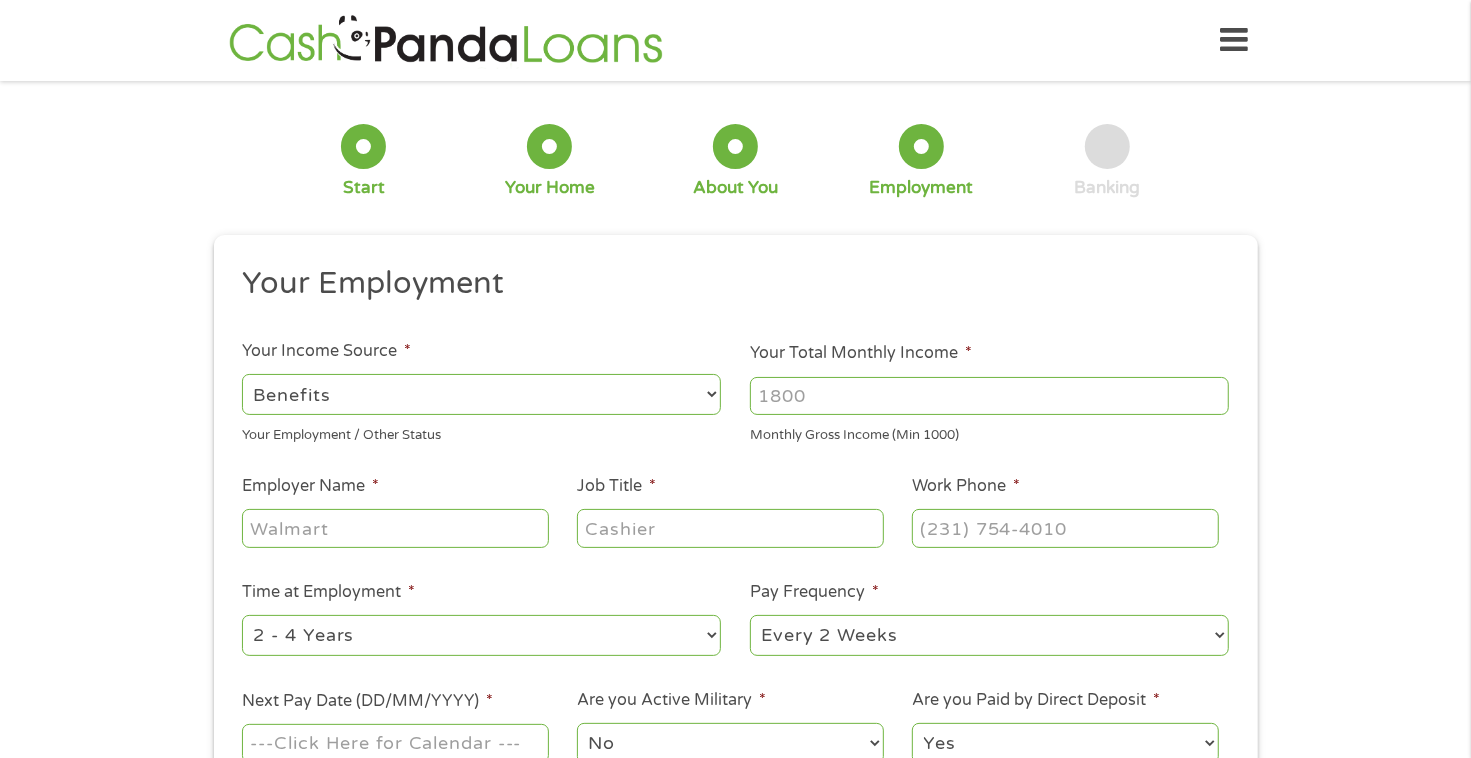 click on "--- Choose one --- Employment Self Employed Benefits" at bounding box center (481, 394) 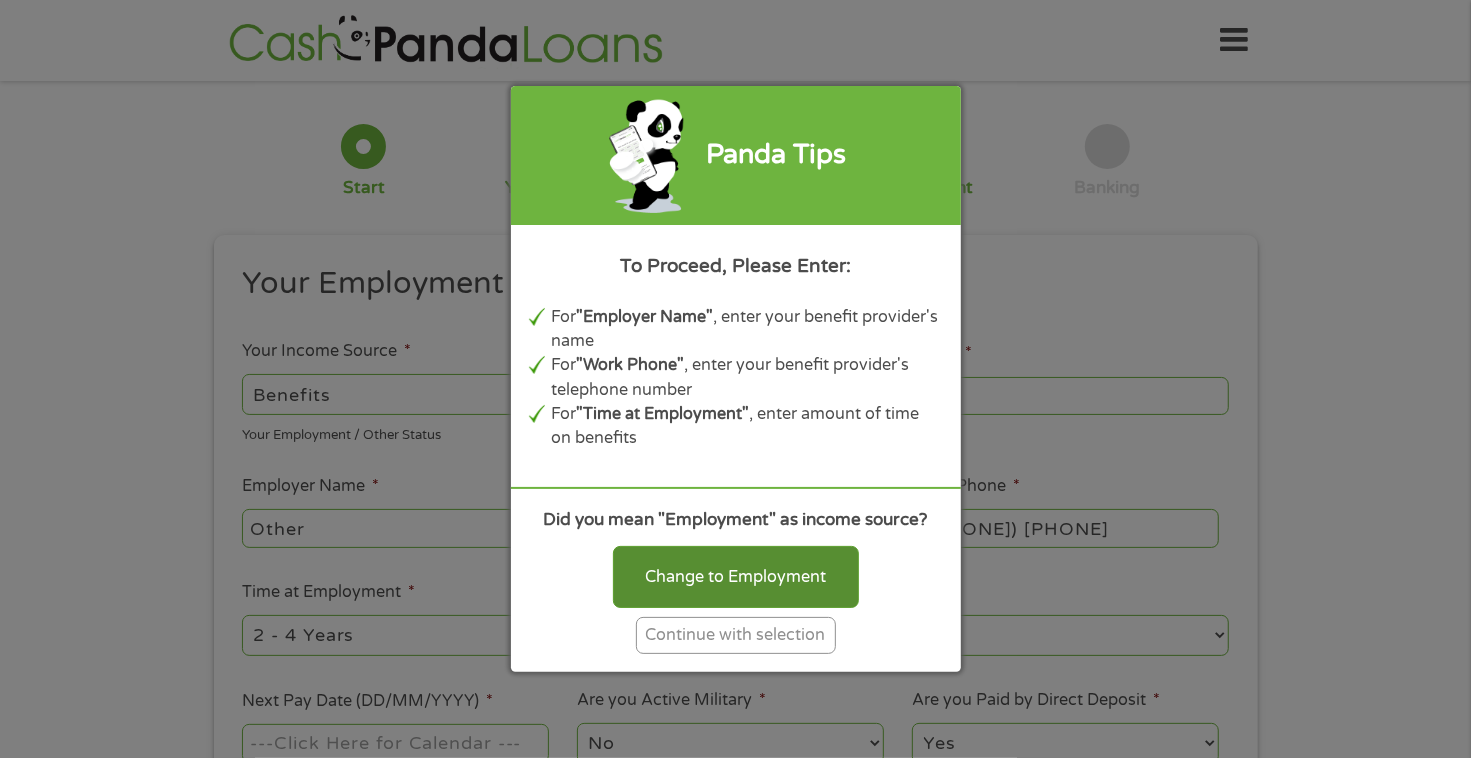 click on "Change to Employment" at bounding box center [736, 577] 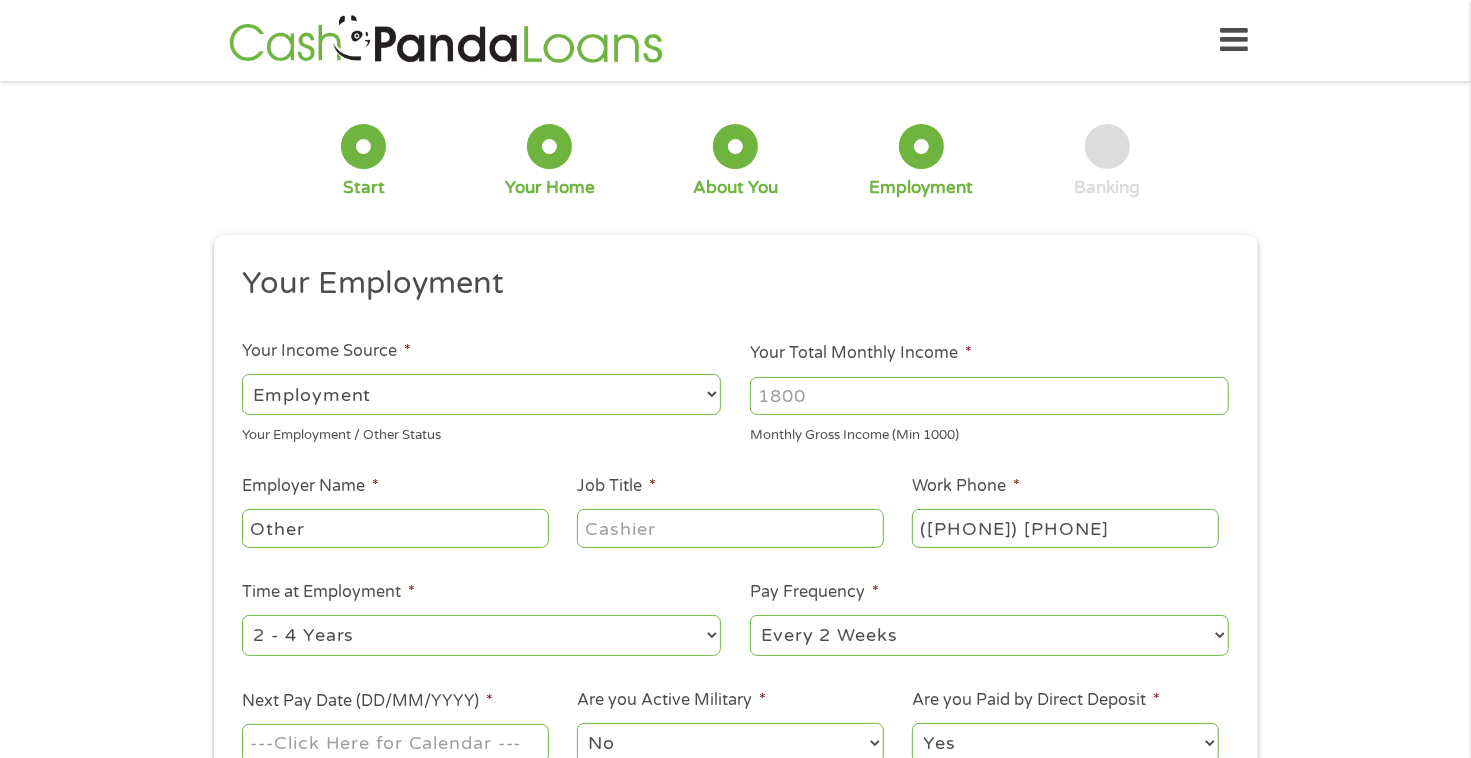 click on "--- Choose one --- Employment Self Employed Benefits" at bounding box center (481, 394) 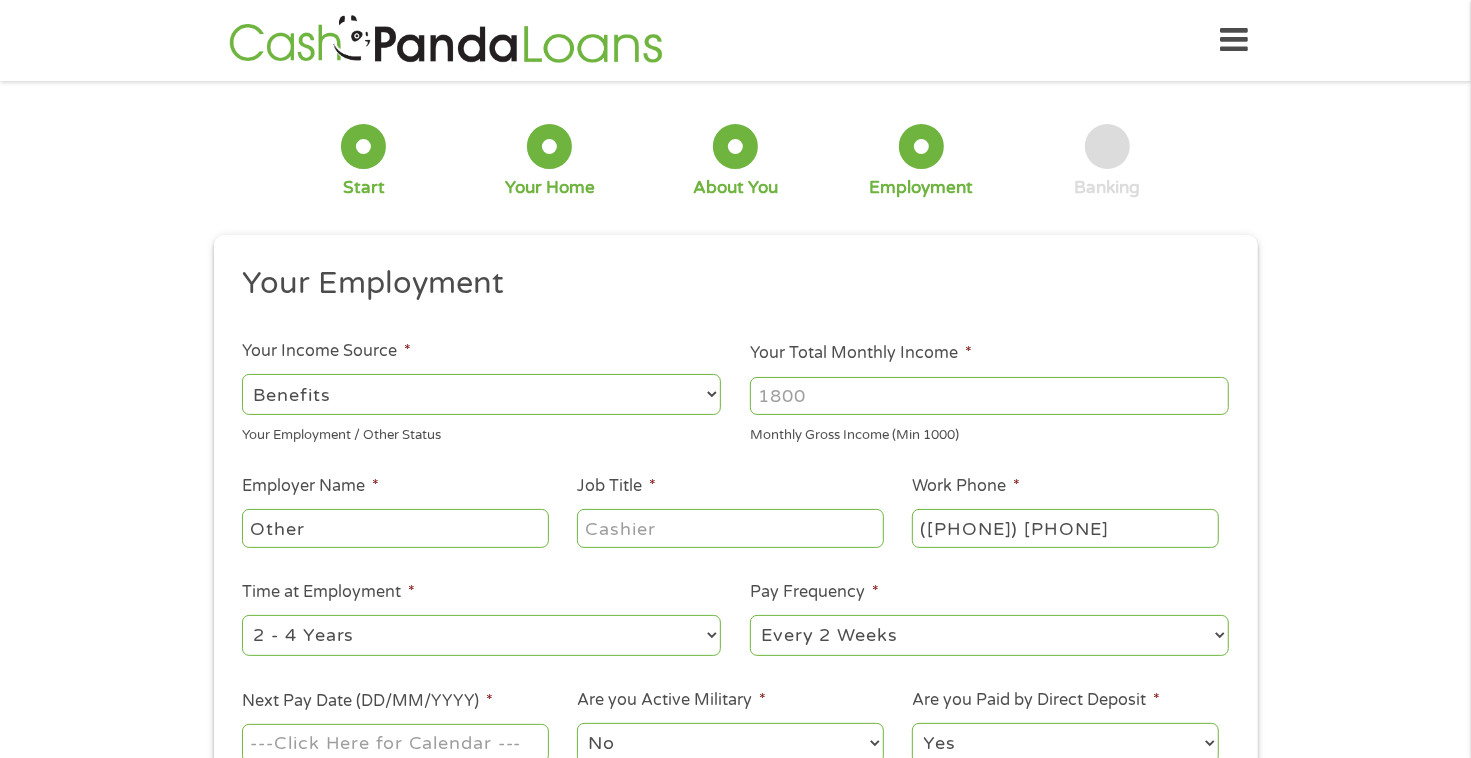 click on "--- Choose one --- Employment Self Employed Benefits" at bounding box center (481, 394) 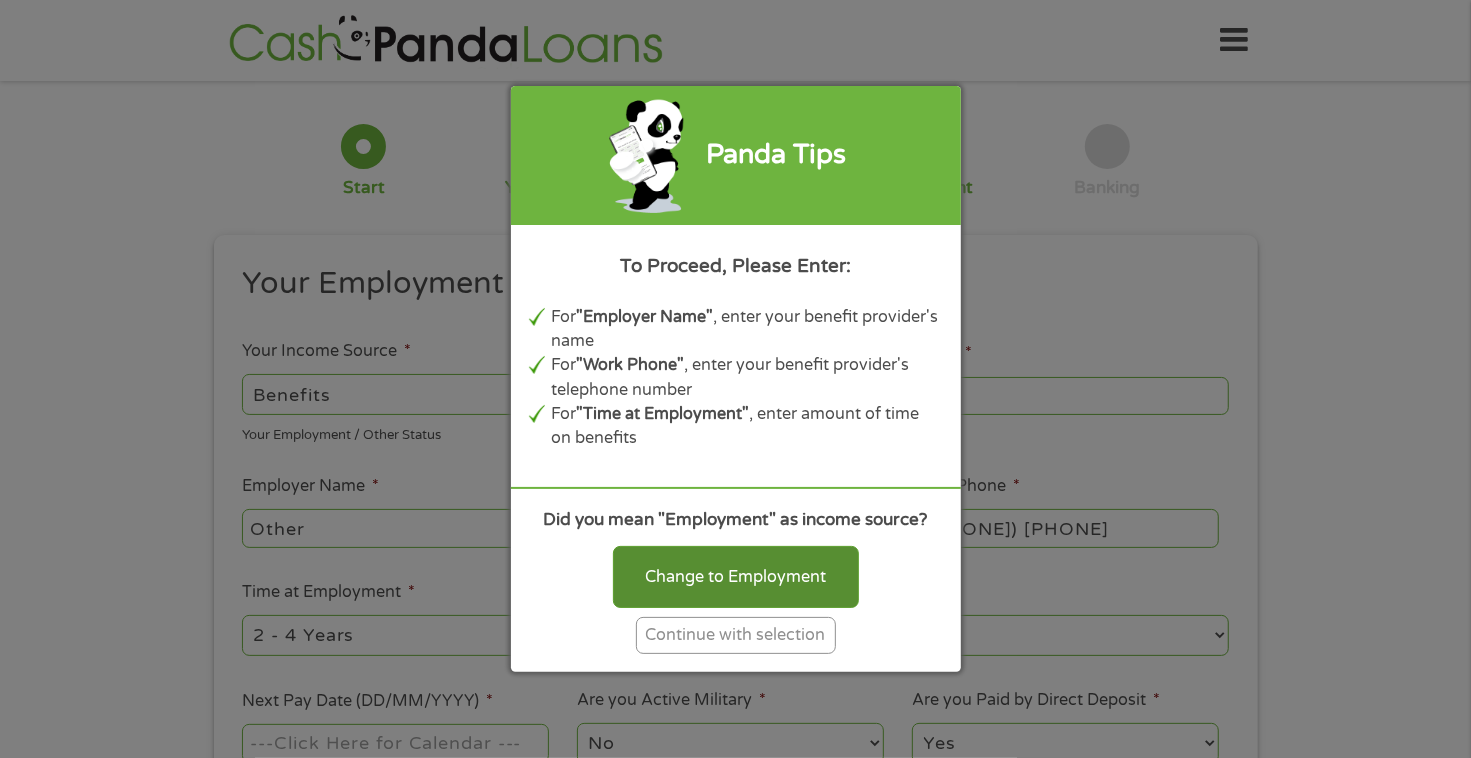 click on "Change to Employment" at bounding box center (736, 577) 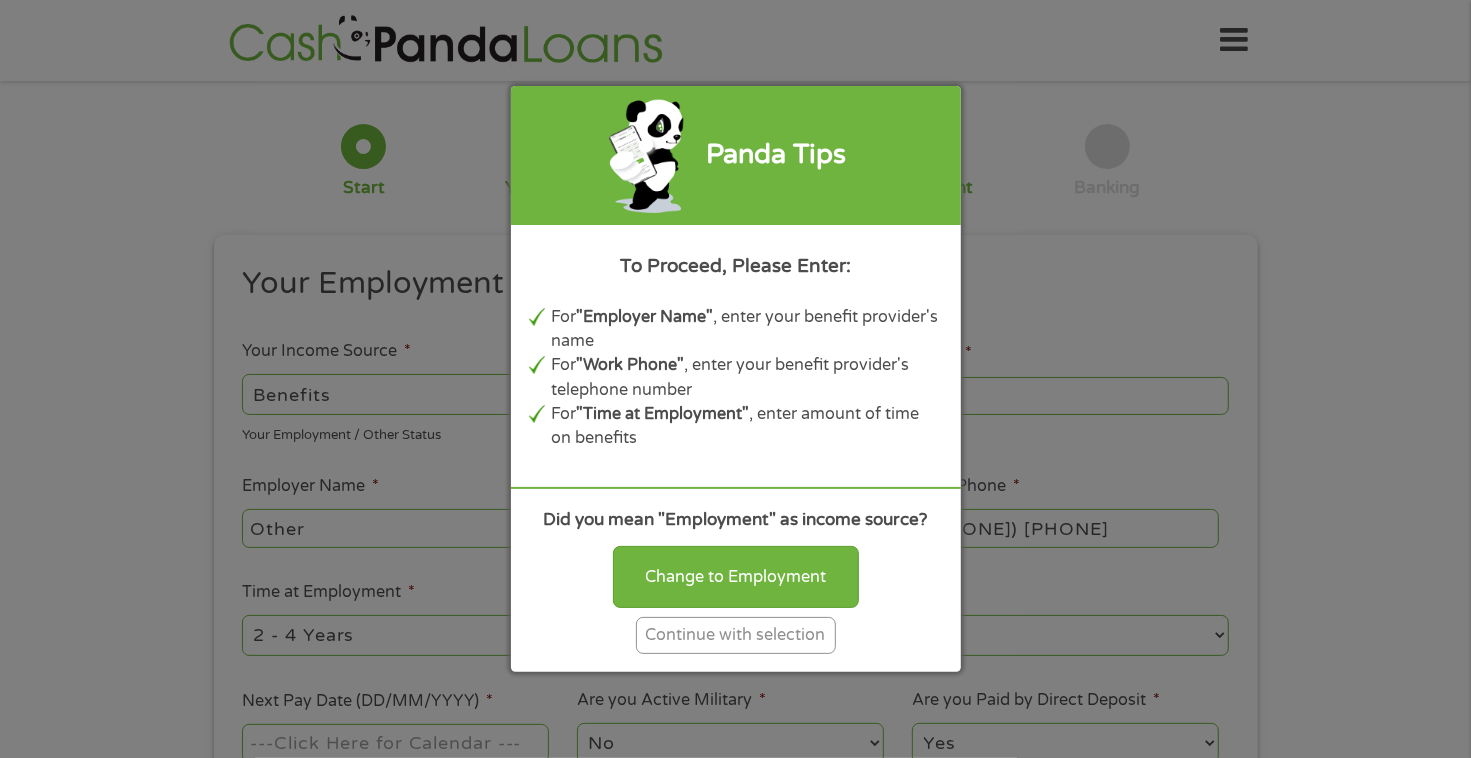 select on "fullTime" 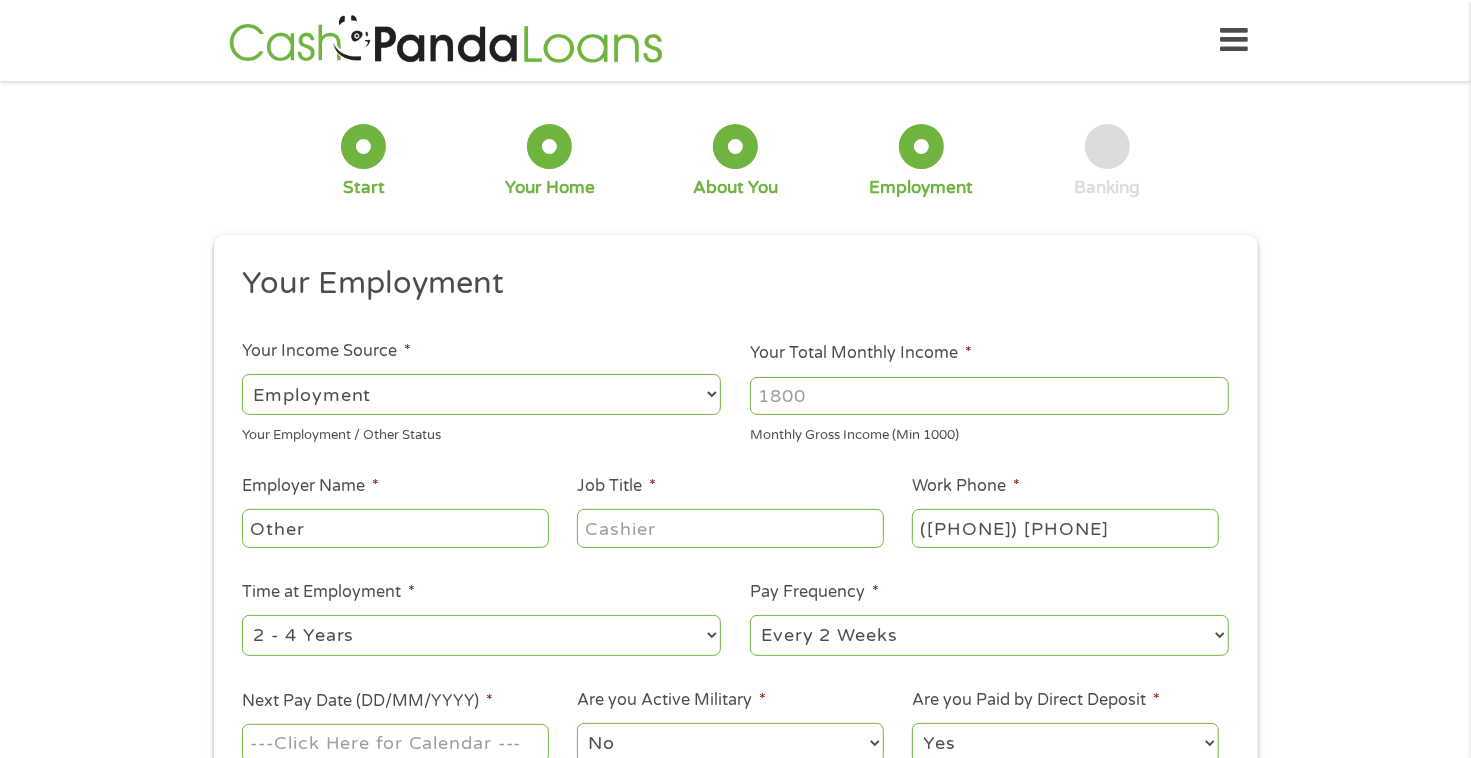 click on "Your Total Monthly Income *" at bounding box center (989, 396) 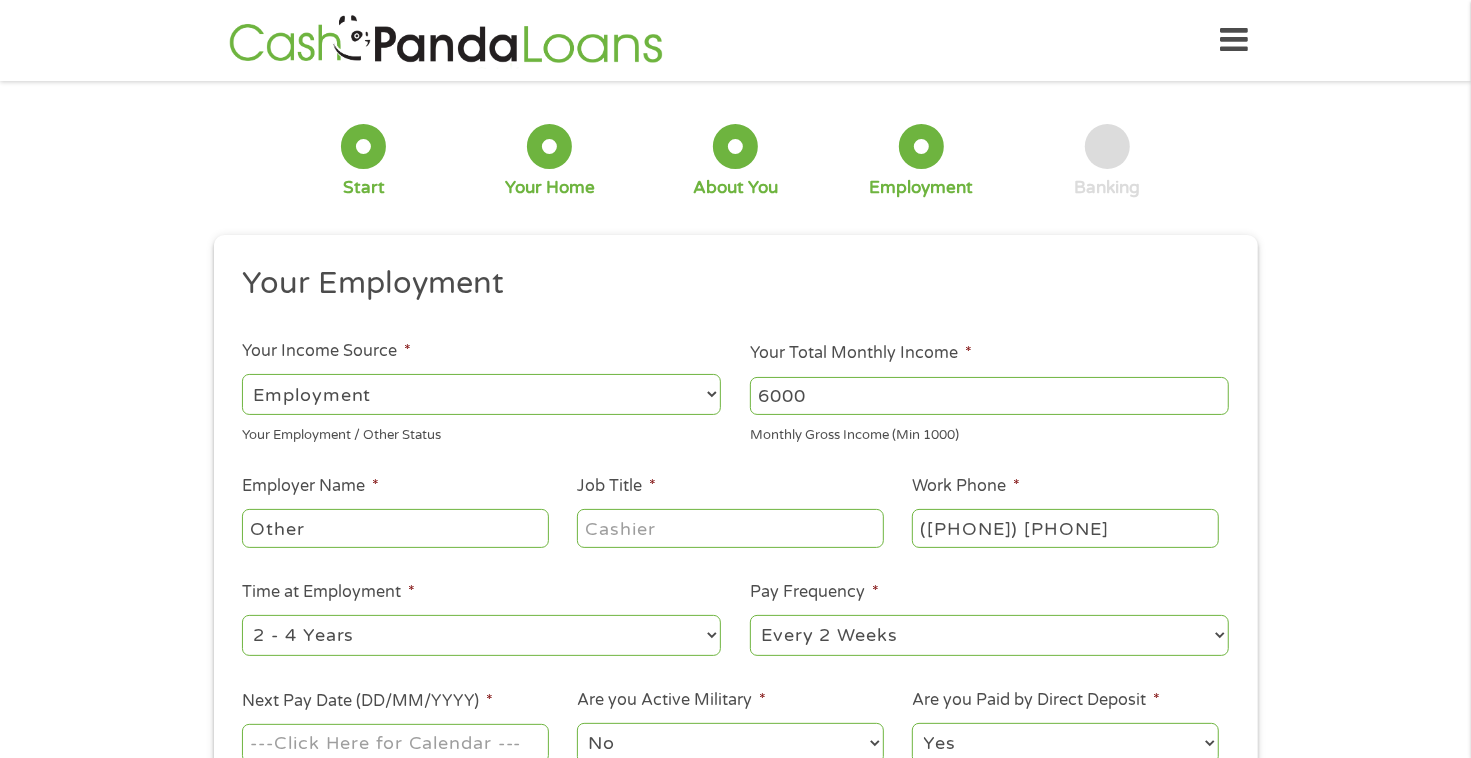 type on "6000" 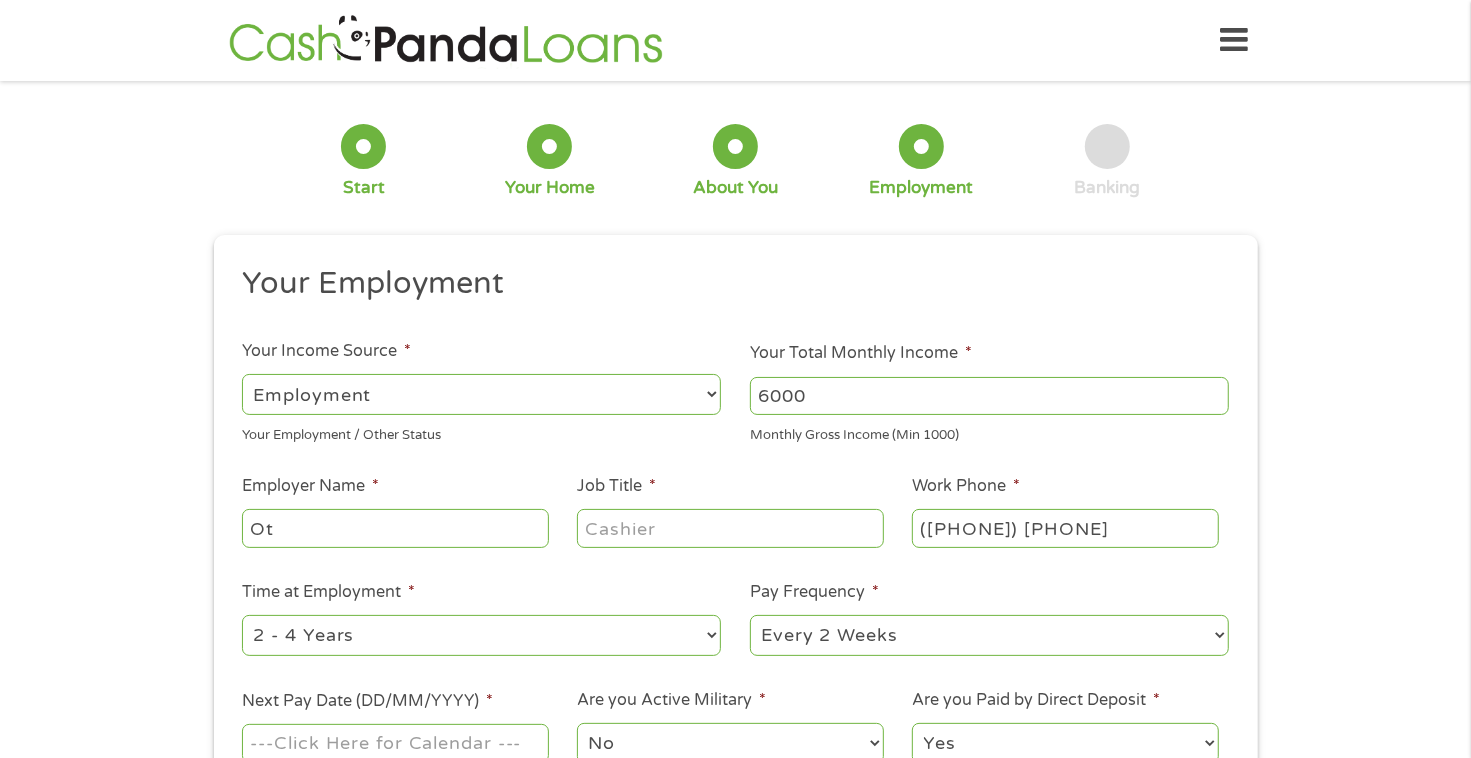 type on "O" 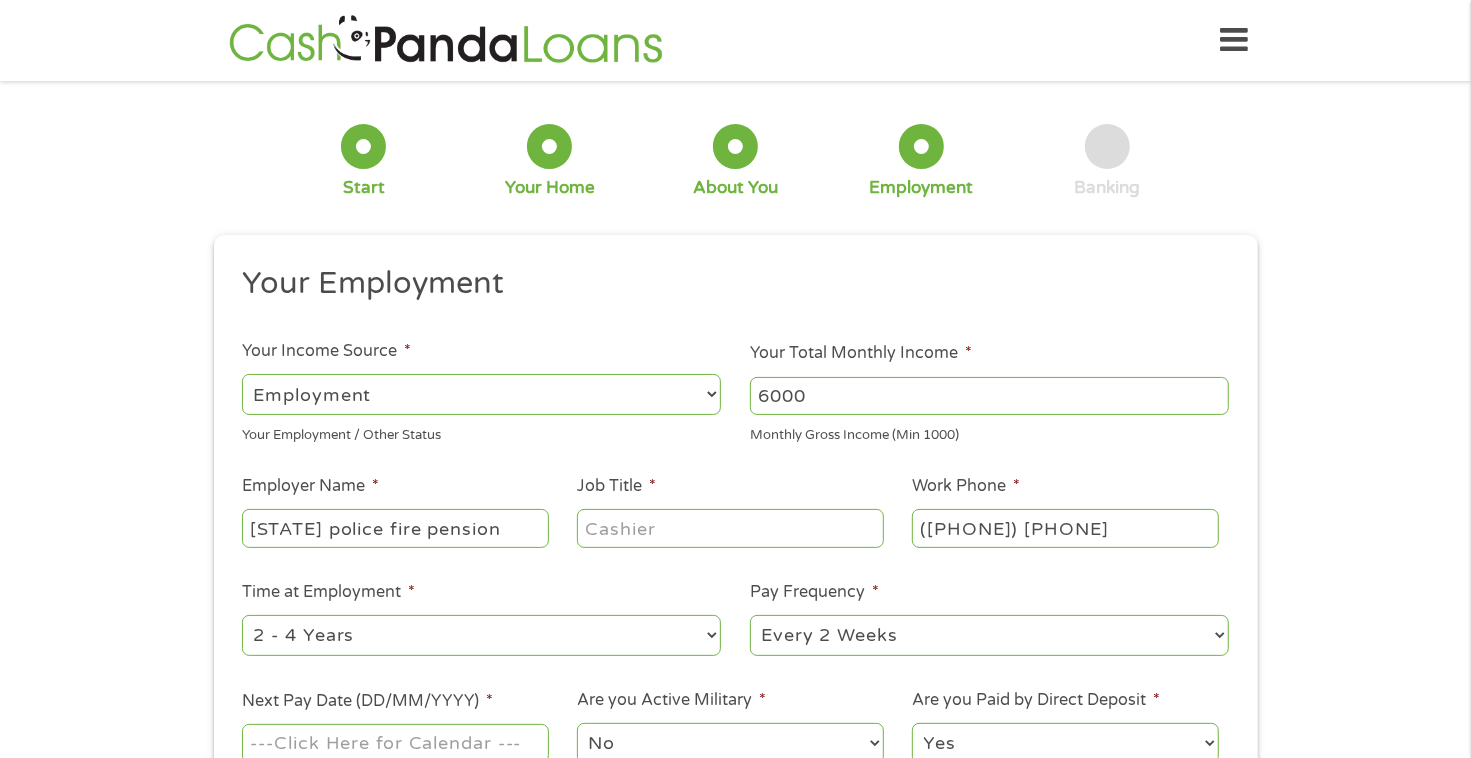 type on "[STATE] police fire pension" 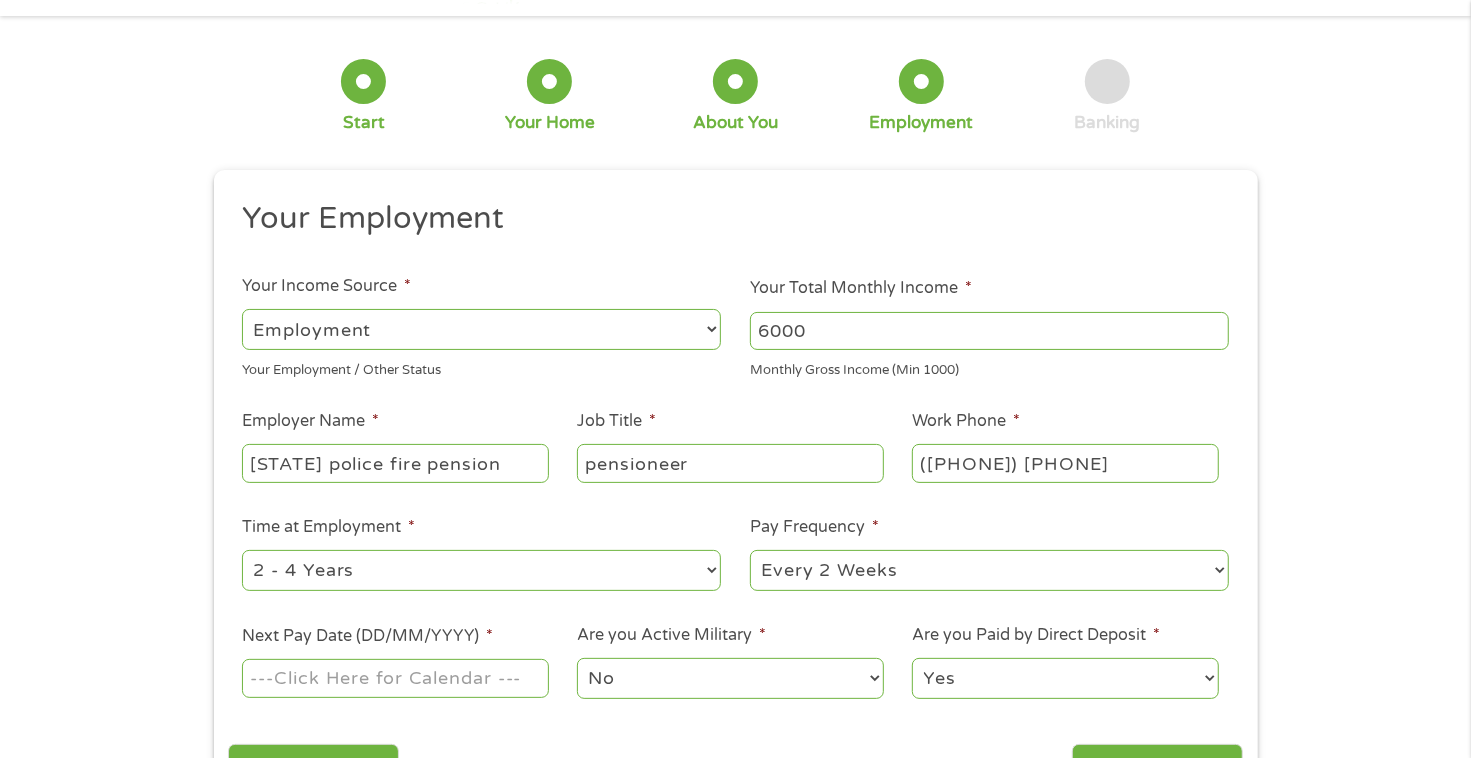 scroll, scrollTop: 99, scrollLeft: 0, axis: vertical 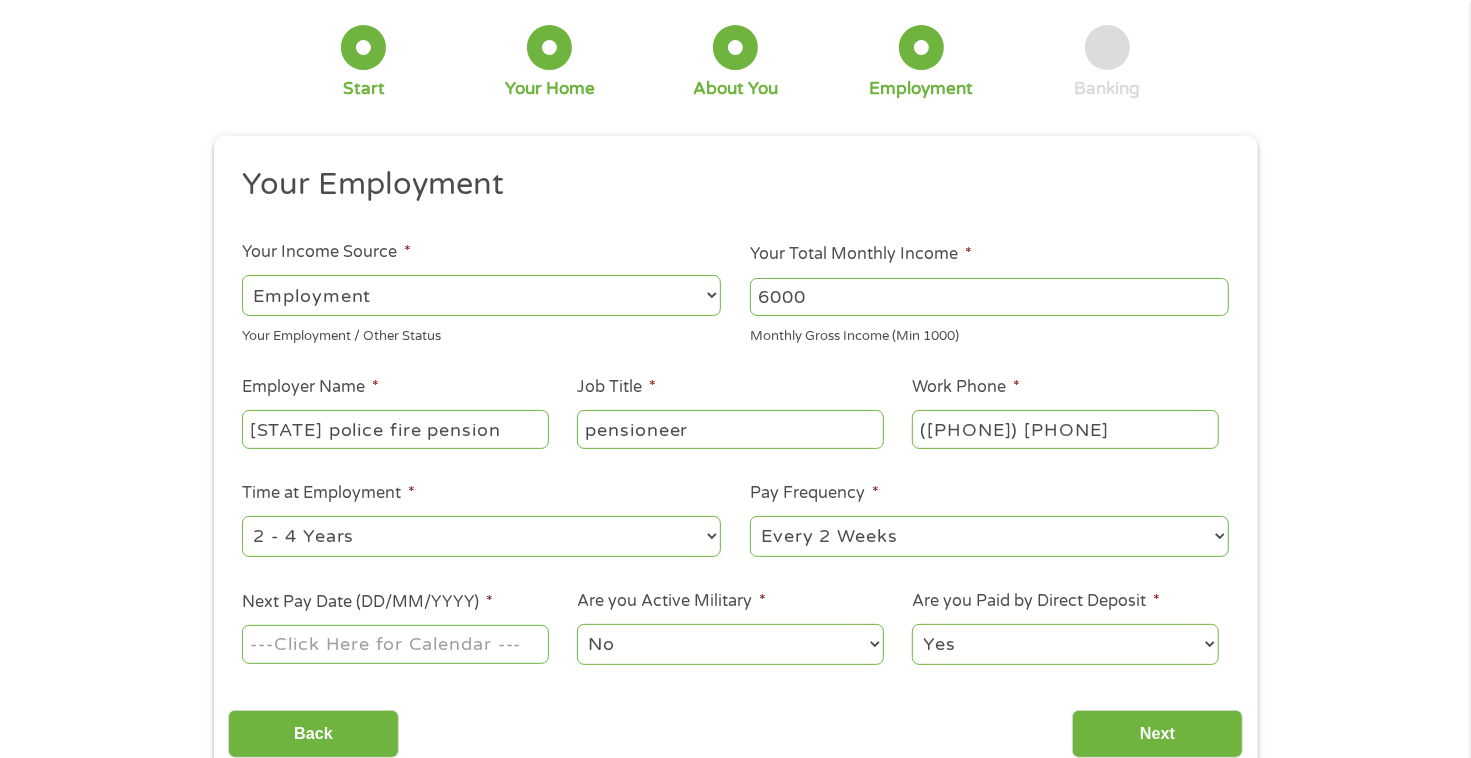type on "pensioneer" 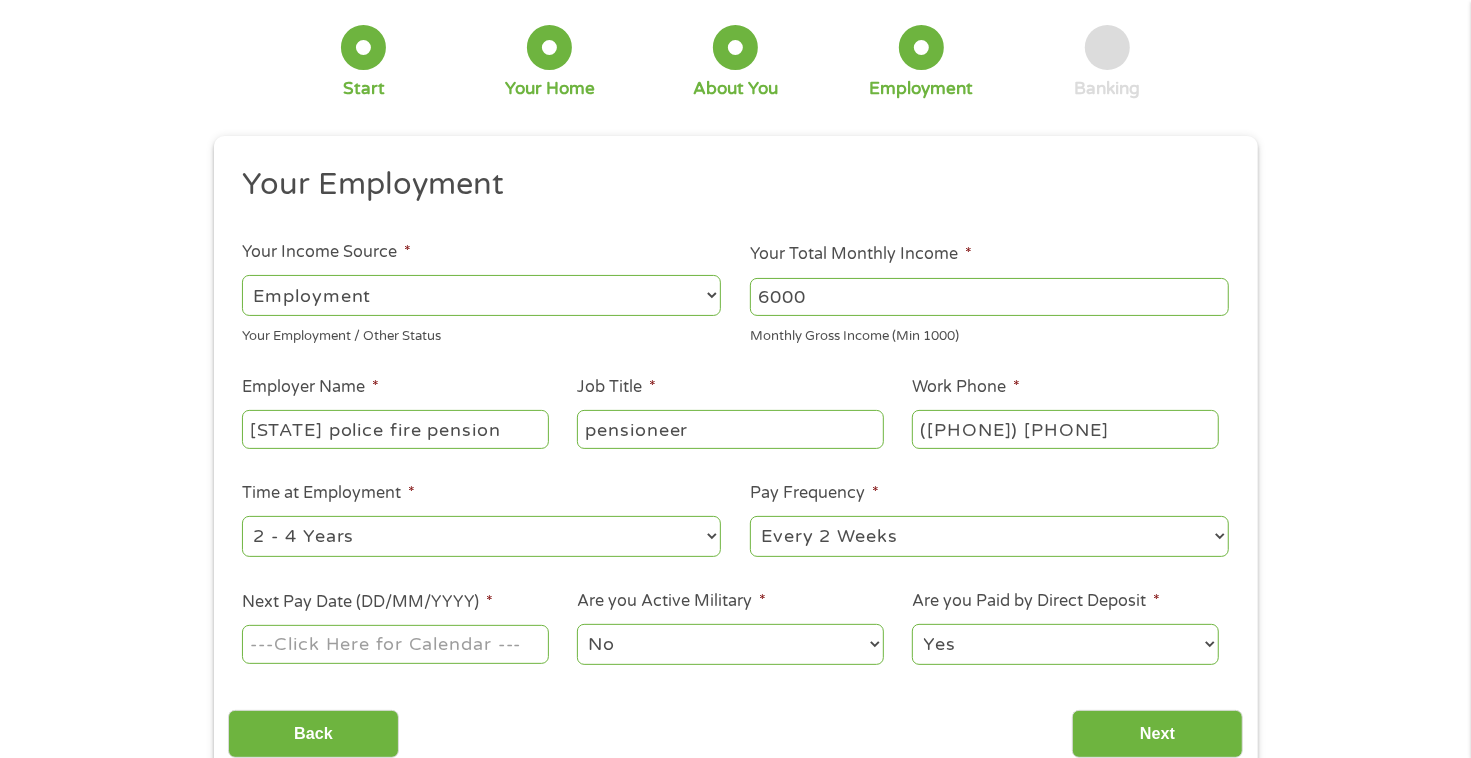 type on "([PHONE]) [PHONE]" 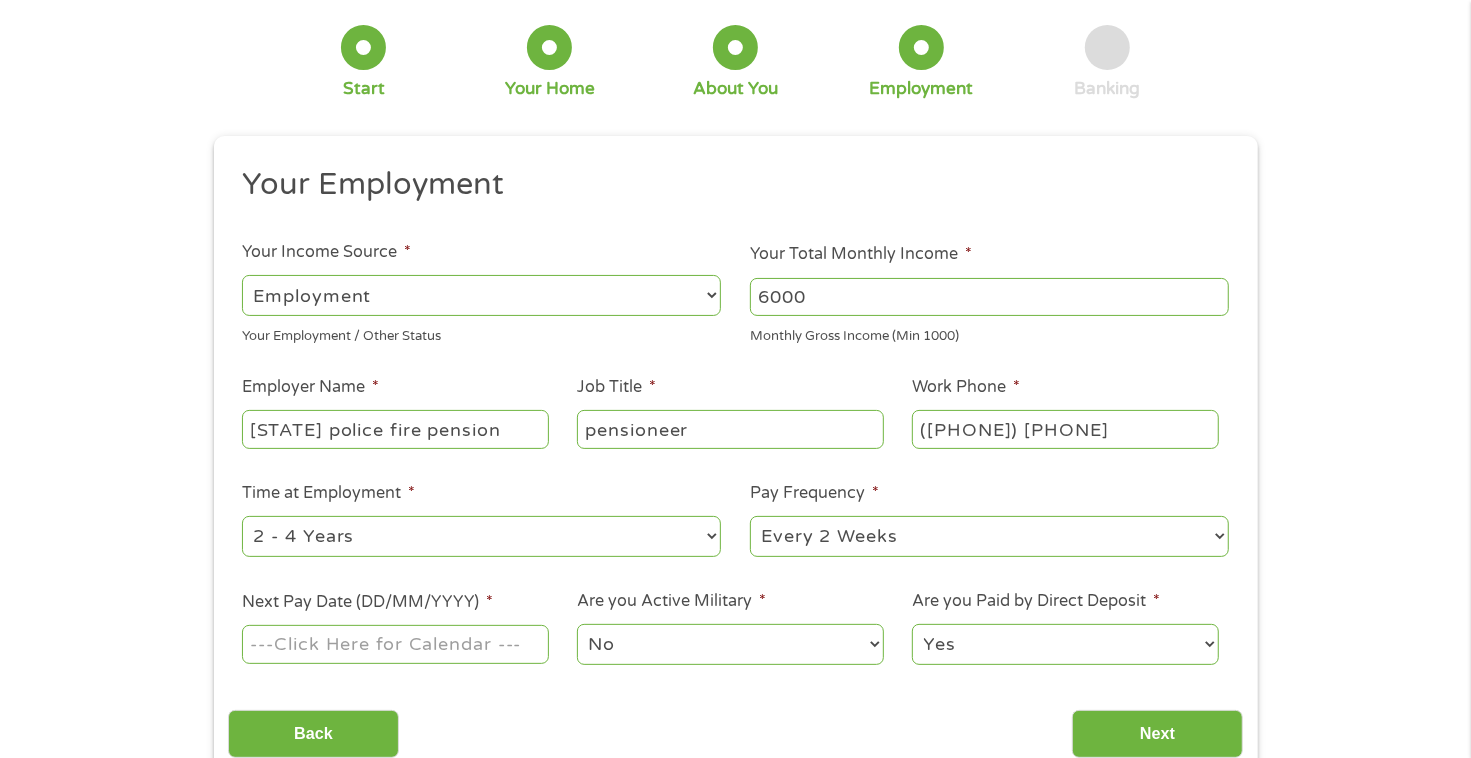 click on "--- Choose one --- Every 2 Weeks Every Week Monthly Semi-Monthly" at bounding box center [989, 536] 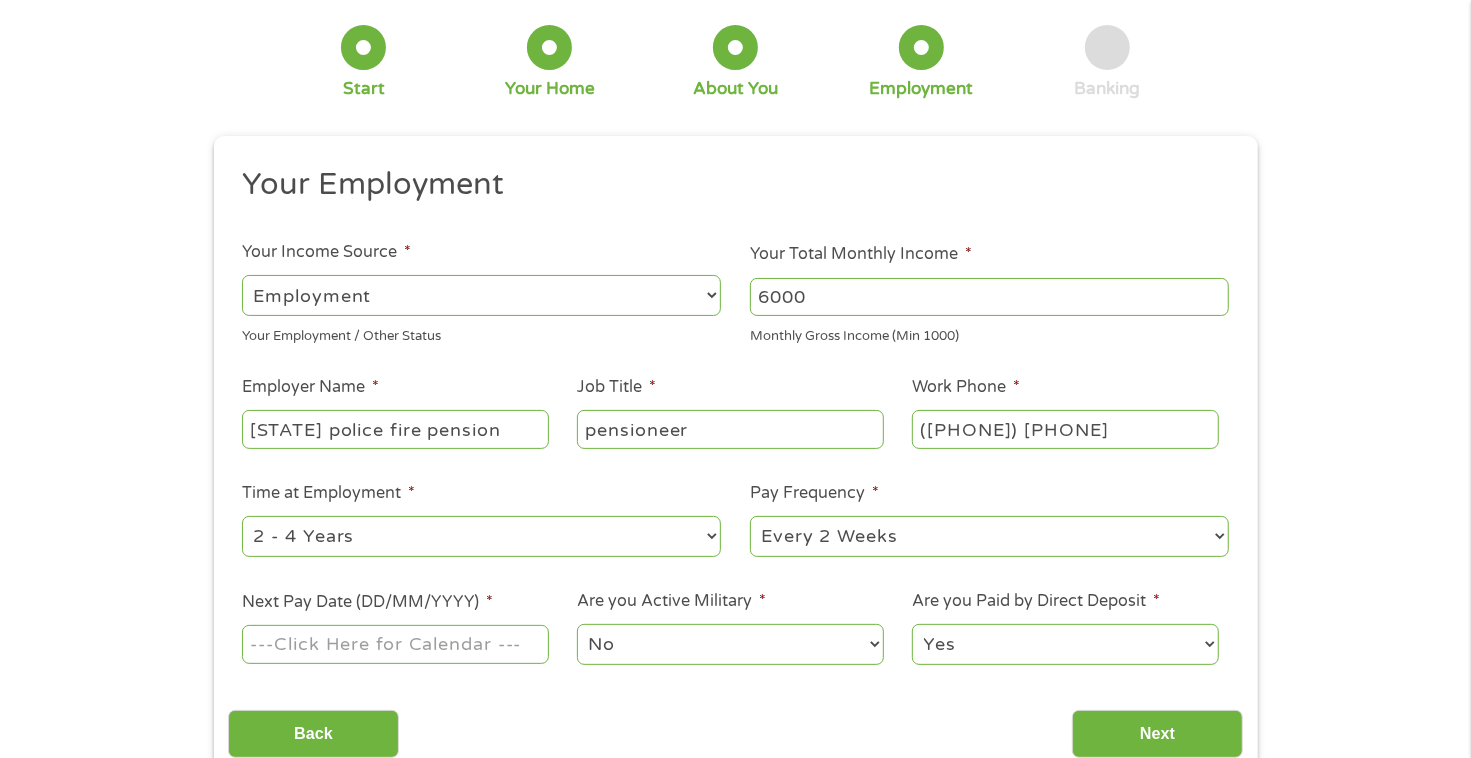 select on "monthly" 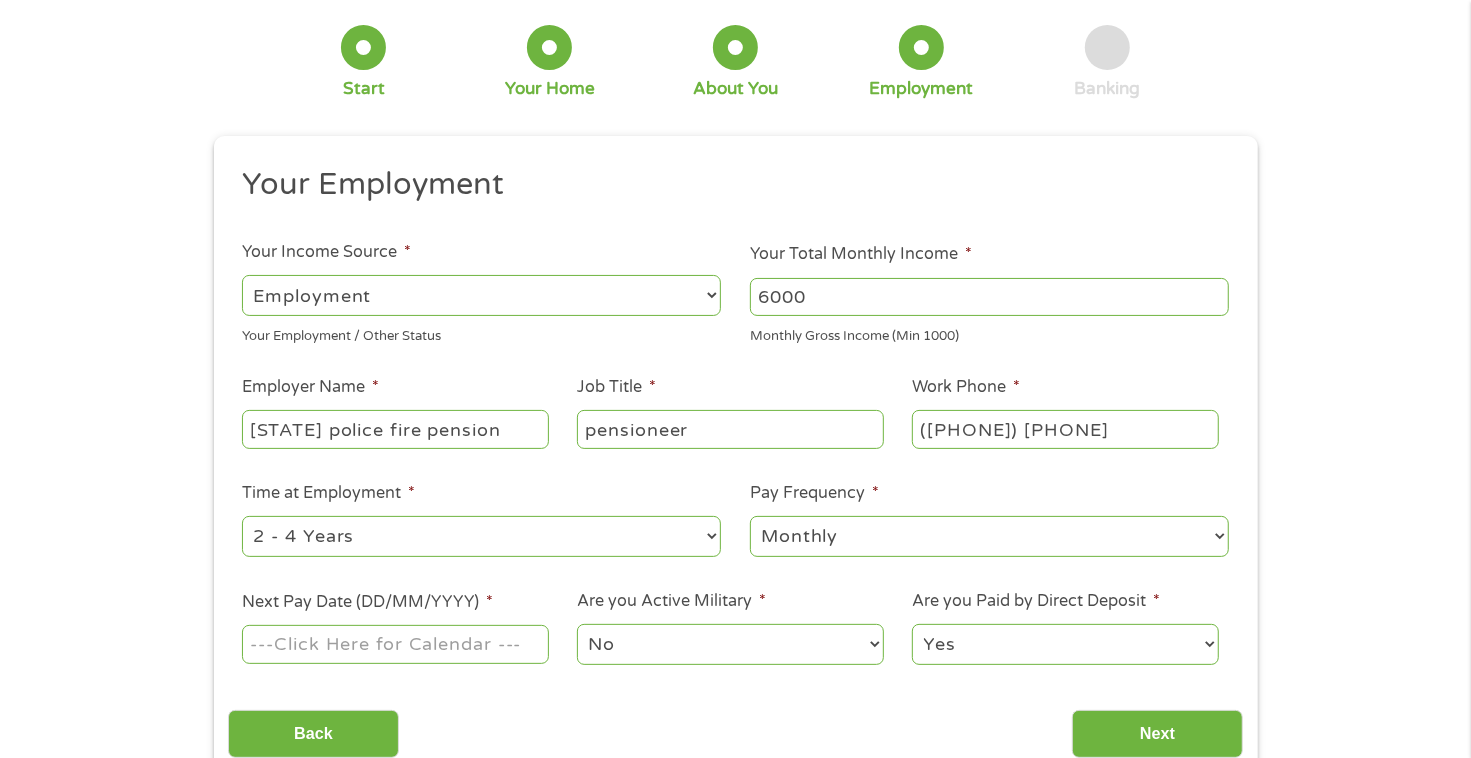 click on "--- Choose one --- Every 2 Weeks Every Week Monthly Semi-Monthly" at bounding box center [989, 536] 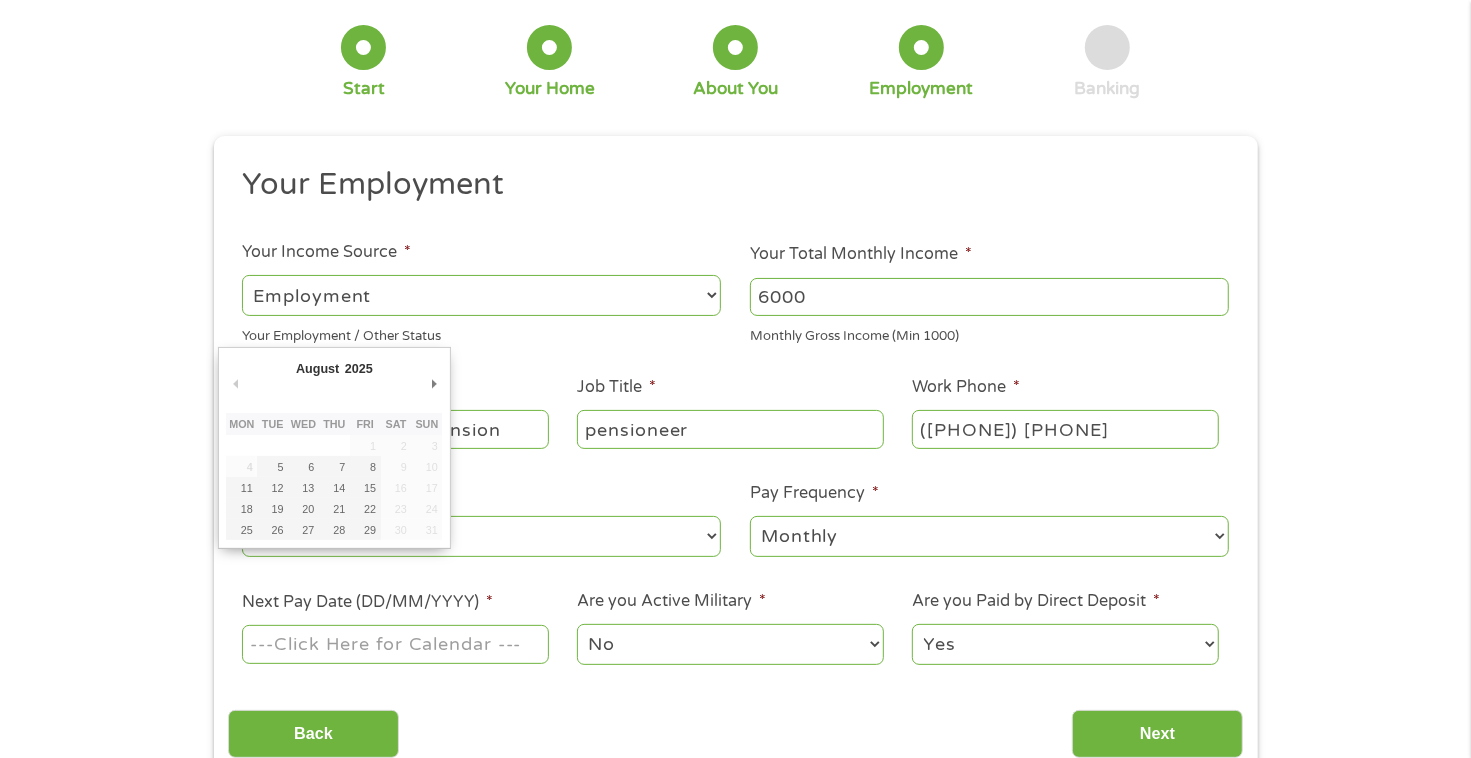 click on "Next Pay Date (DD/MM/YYYY) *" at bounding box center [395, 644] 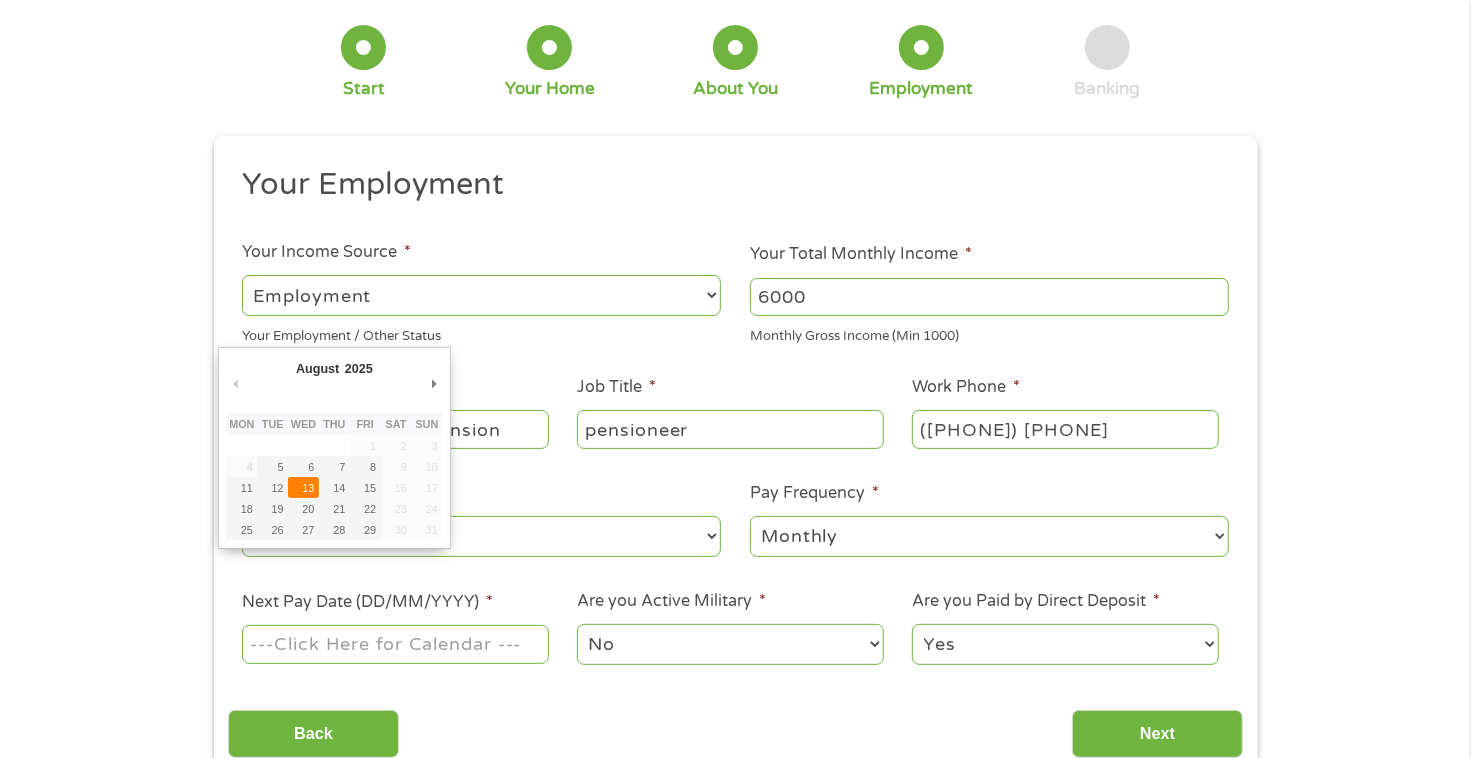 type on "[DATE]" 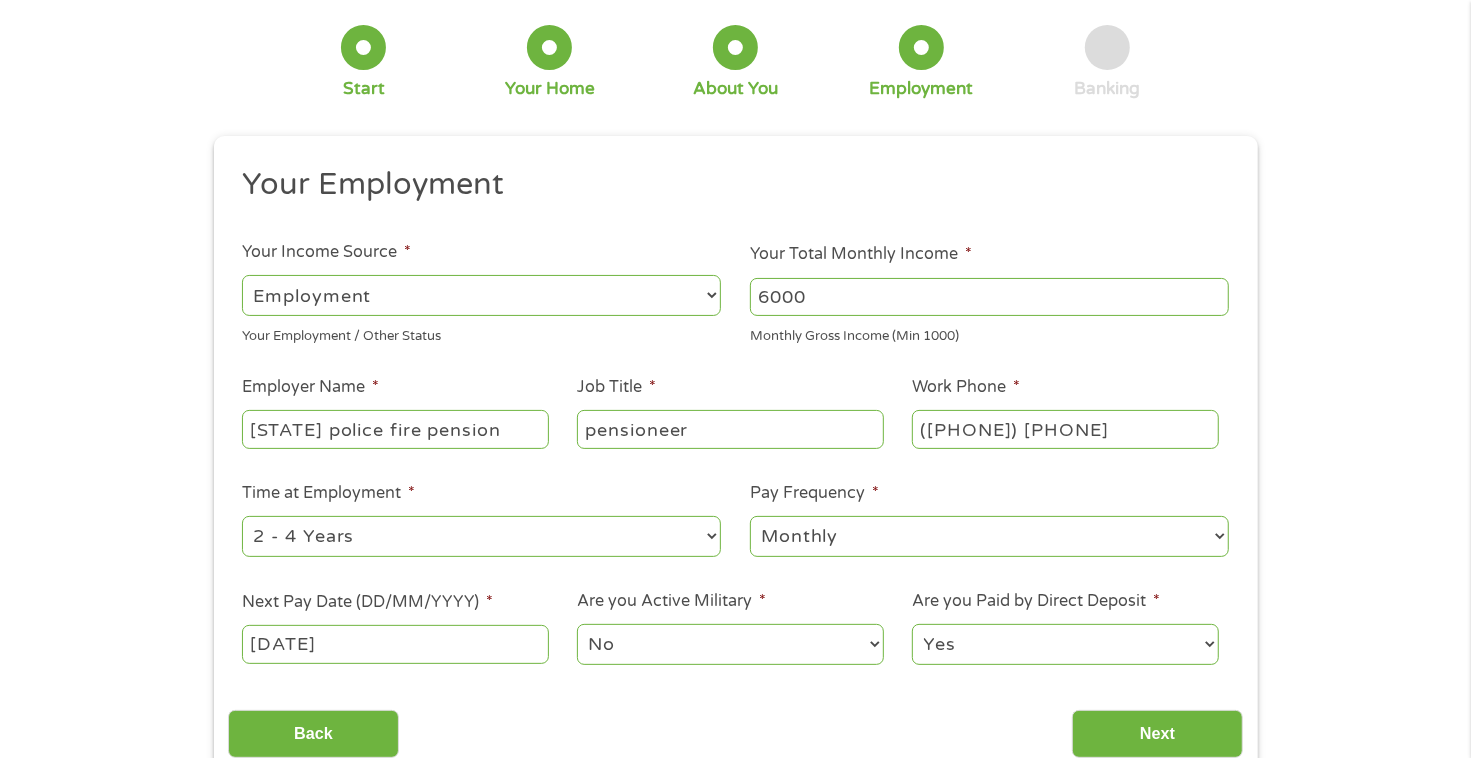 click on "[STATE] police fire pension" at bounding box center (395, 429) 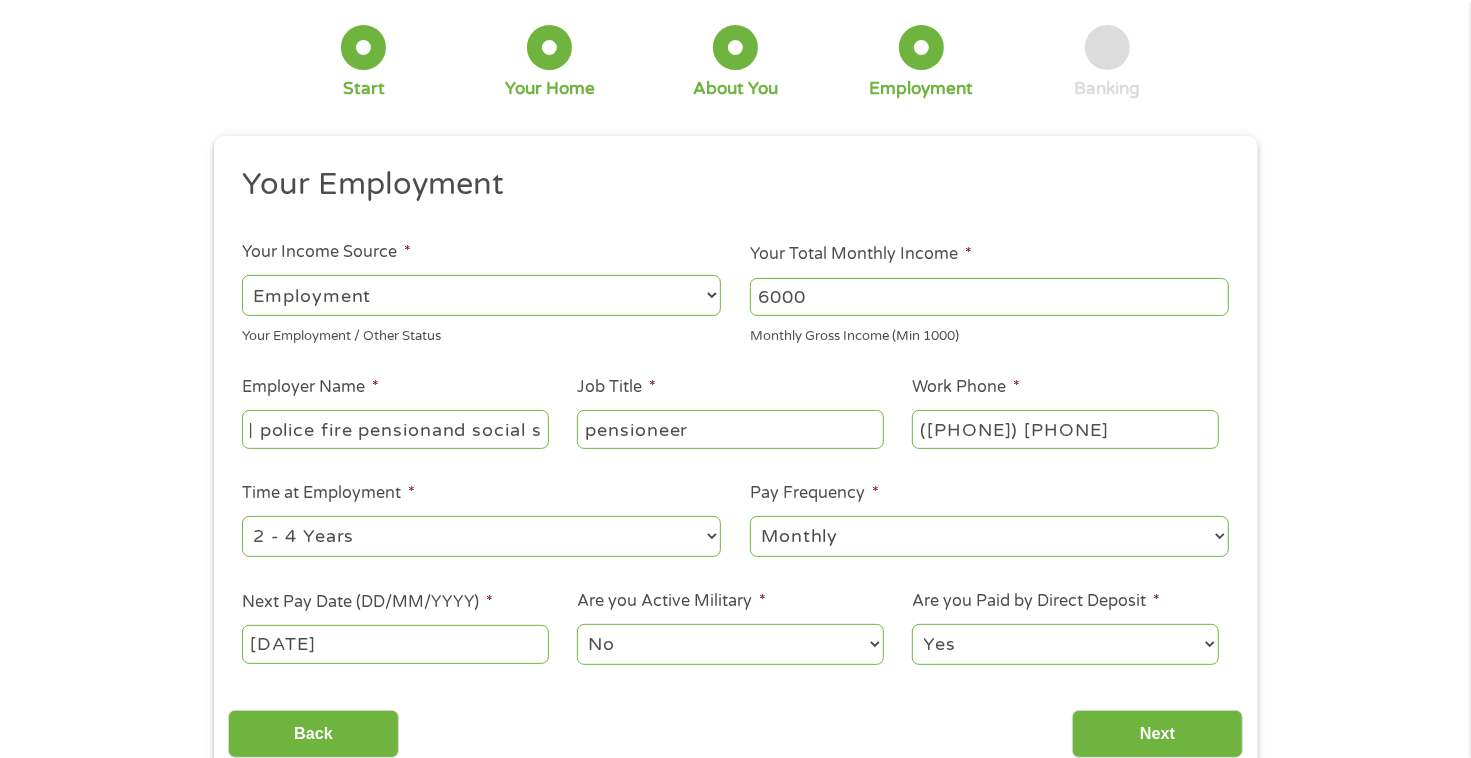scroll, scrollTop: 0, scrollLeft: 88, axis: horizontal 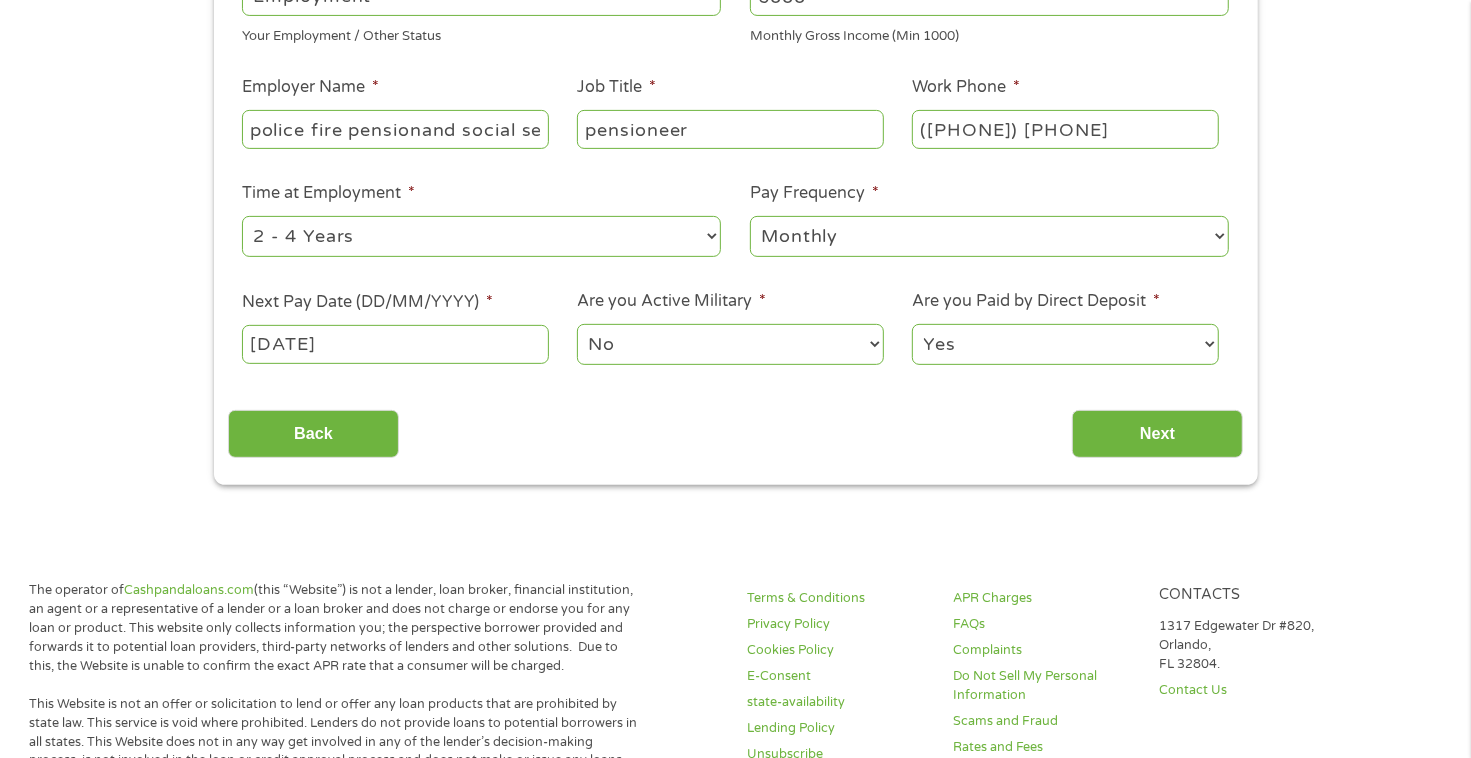 type on "[STATE] police fire pensionand social security" 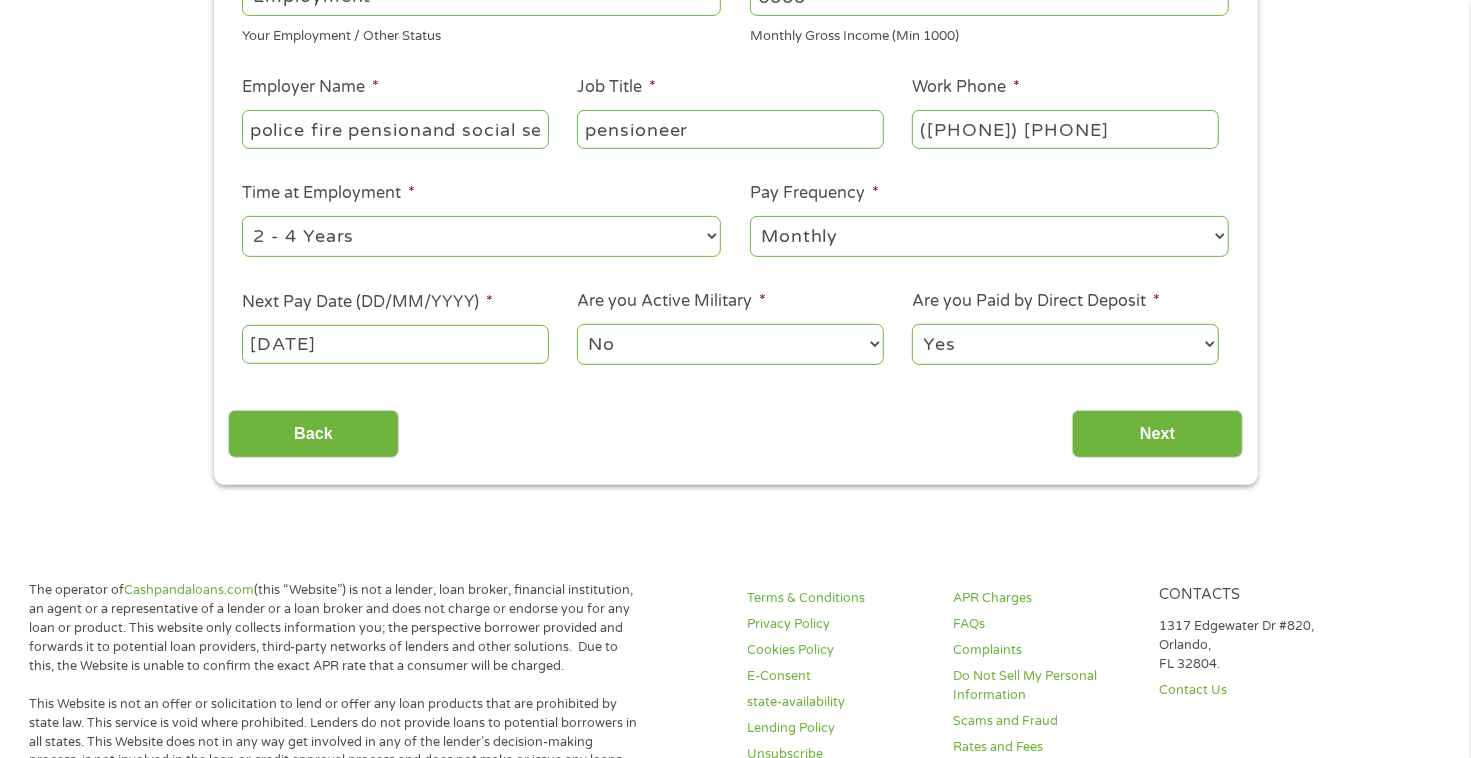 scroll, scrollTop: 0, scrollLeft: 0, axis: both 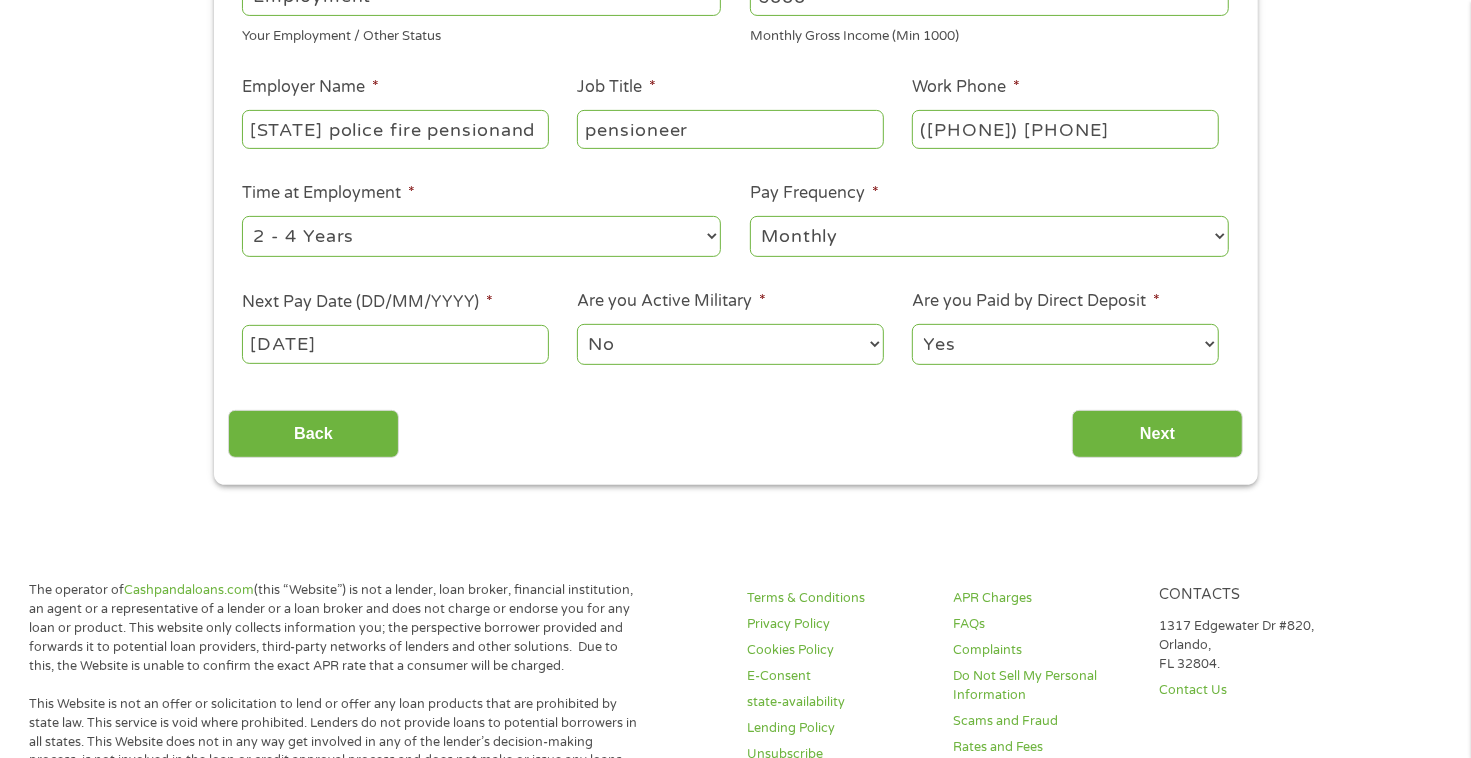 click on "--- Choose one --- Every 2 Weeks Every Week Monthly Semi-Monthly" at bounding box center (989, 236) 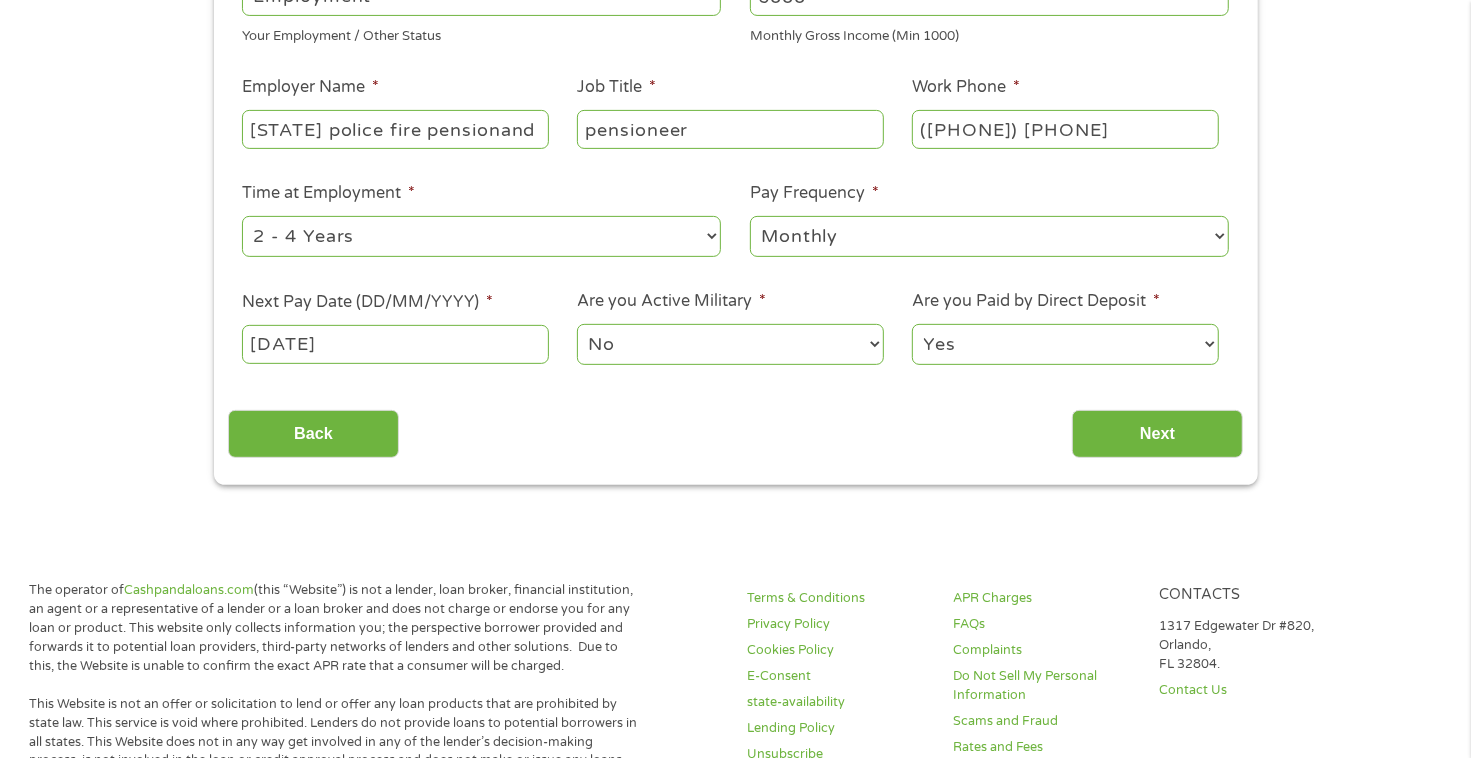 select on "biweekly" 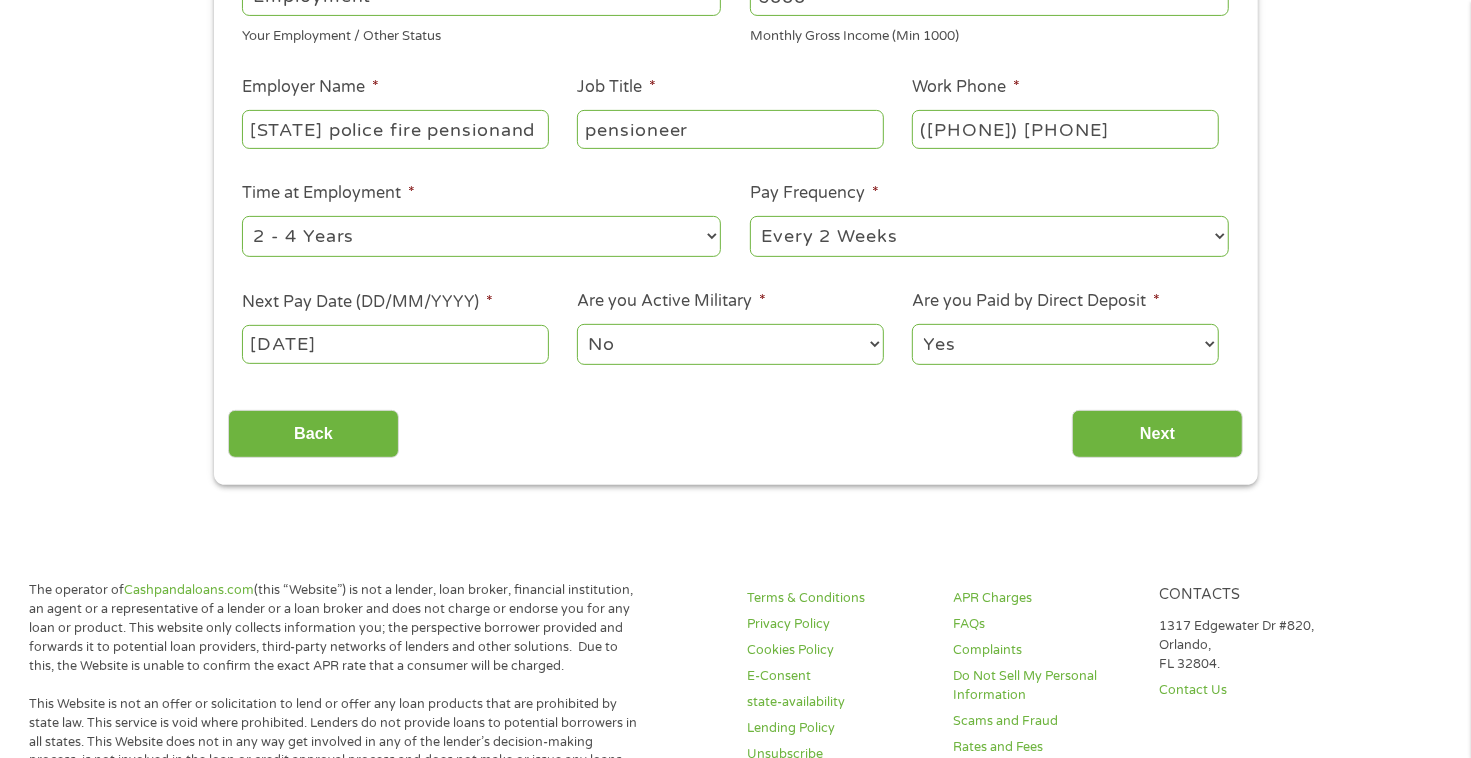 click on "--- Choose one --- Every 2 Weeks Every Week Monthly Semi-Monthly" at bounding box center (989, 236) 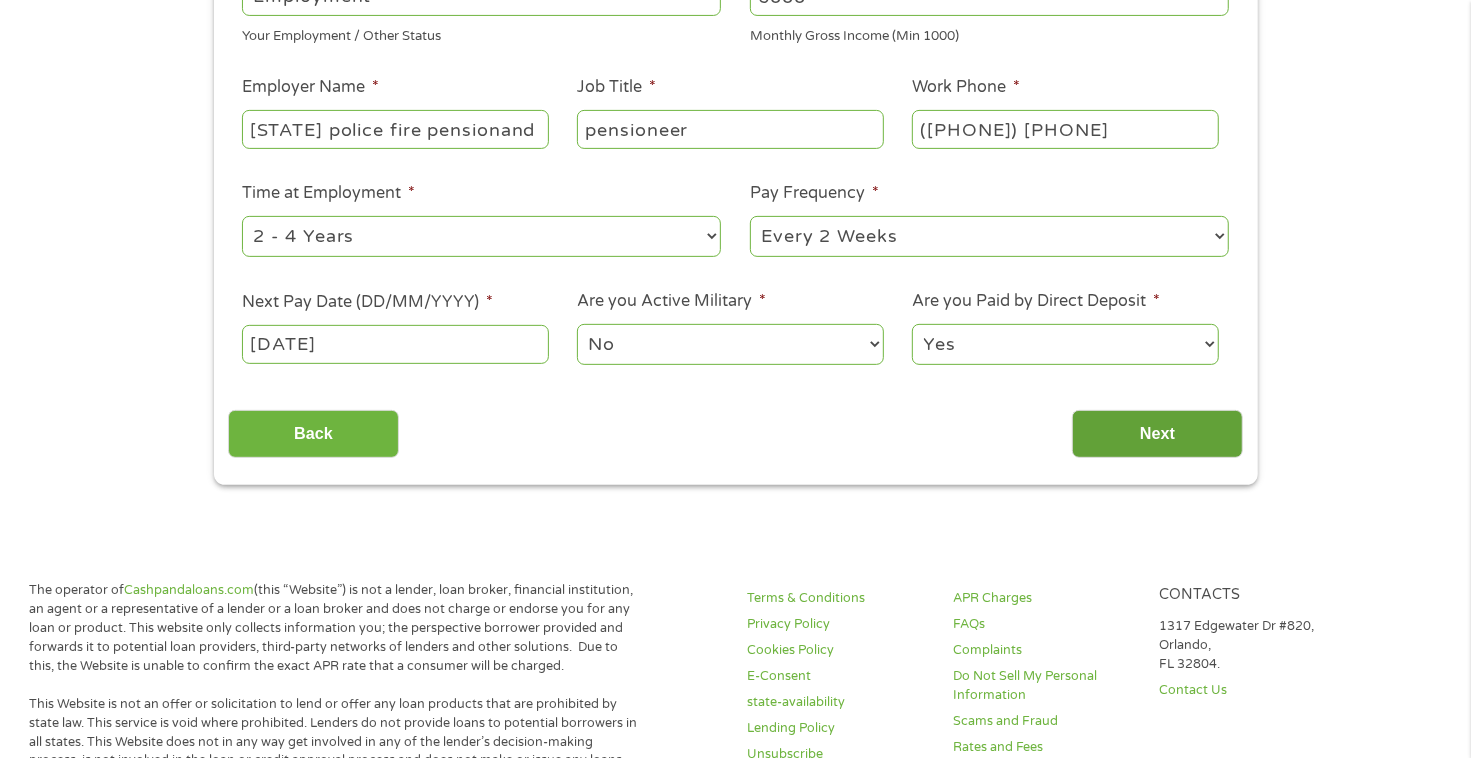 click on "Next" at bounding box center (1157, 434) 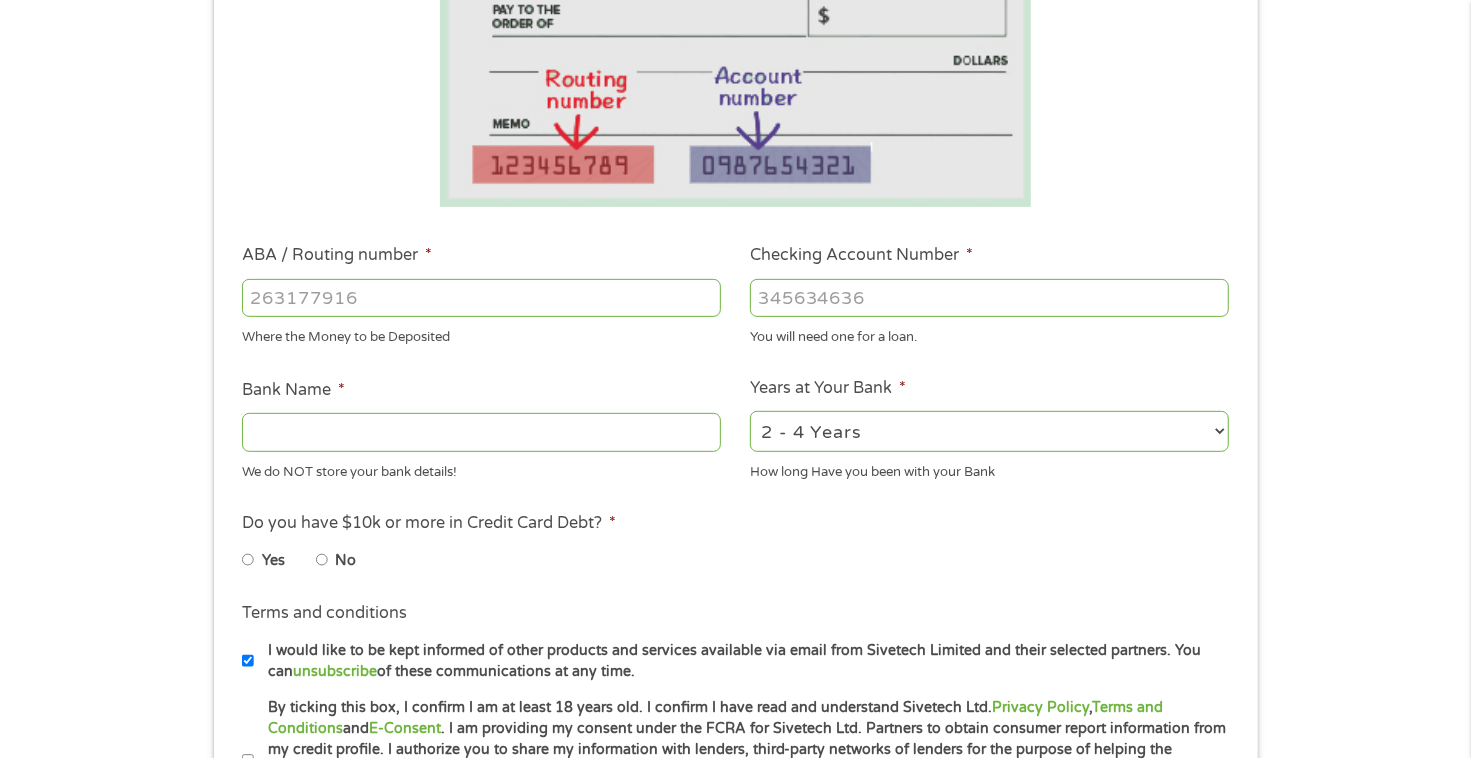 scroll, scrollTop: 8, scrollLeft: 8, axis: both 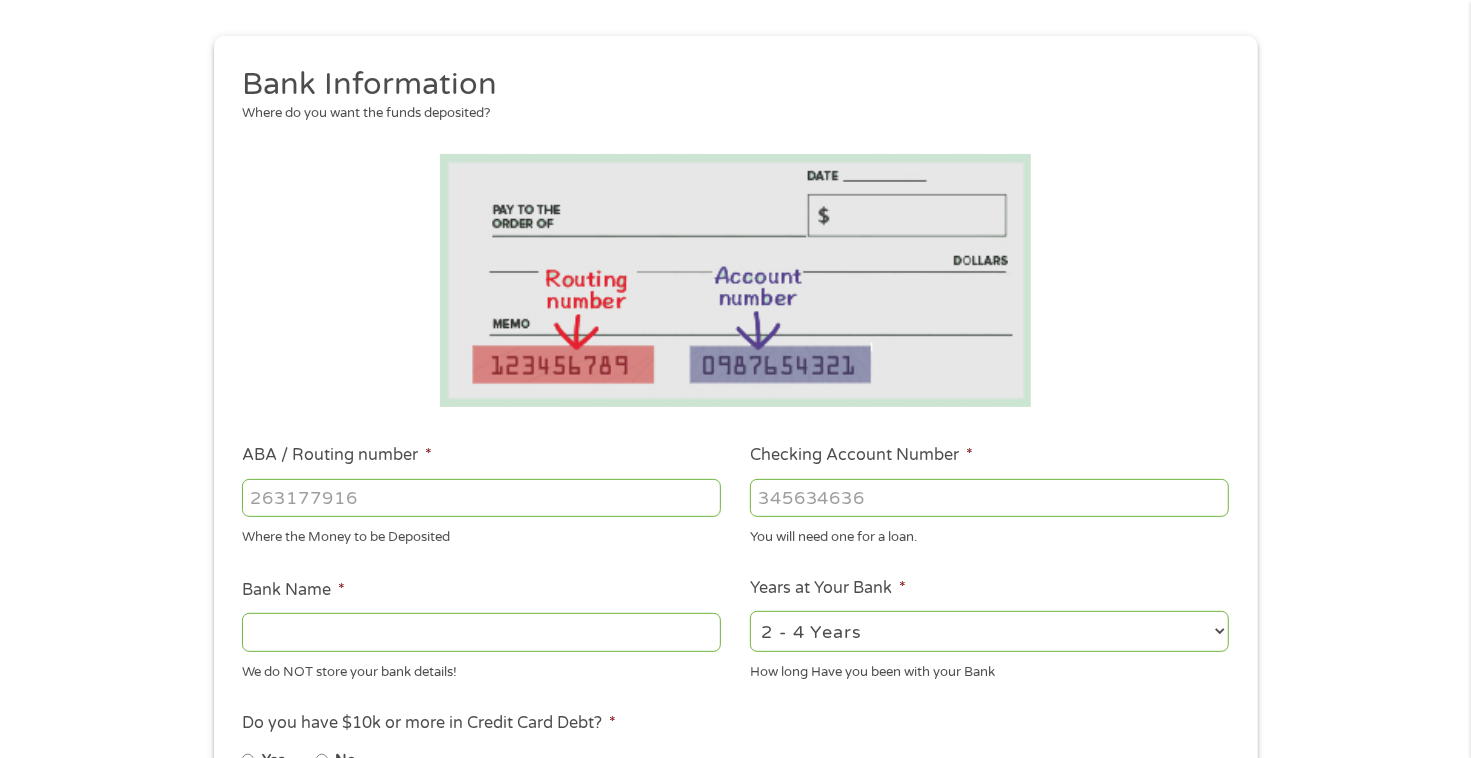 click on "ABA / Routing number *" at bounding box center (481, 498) 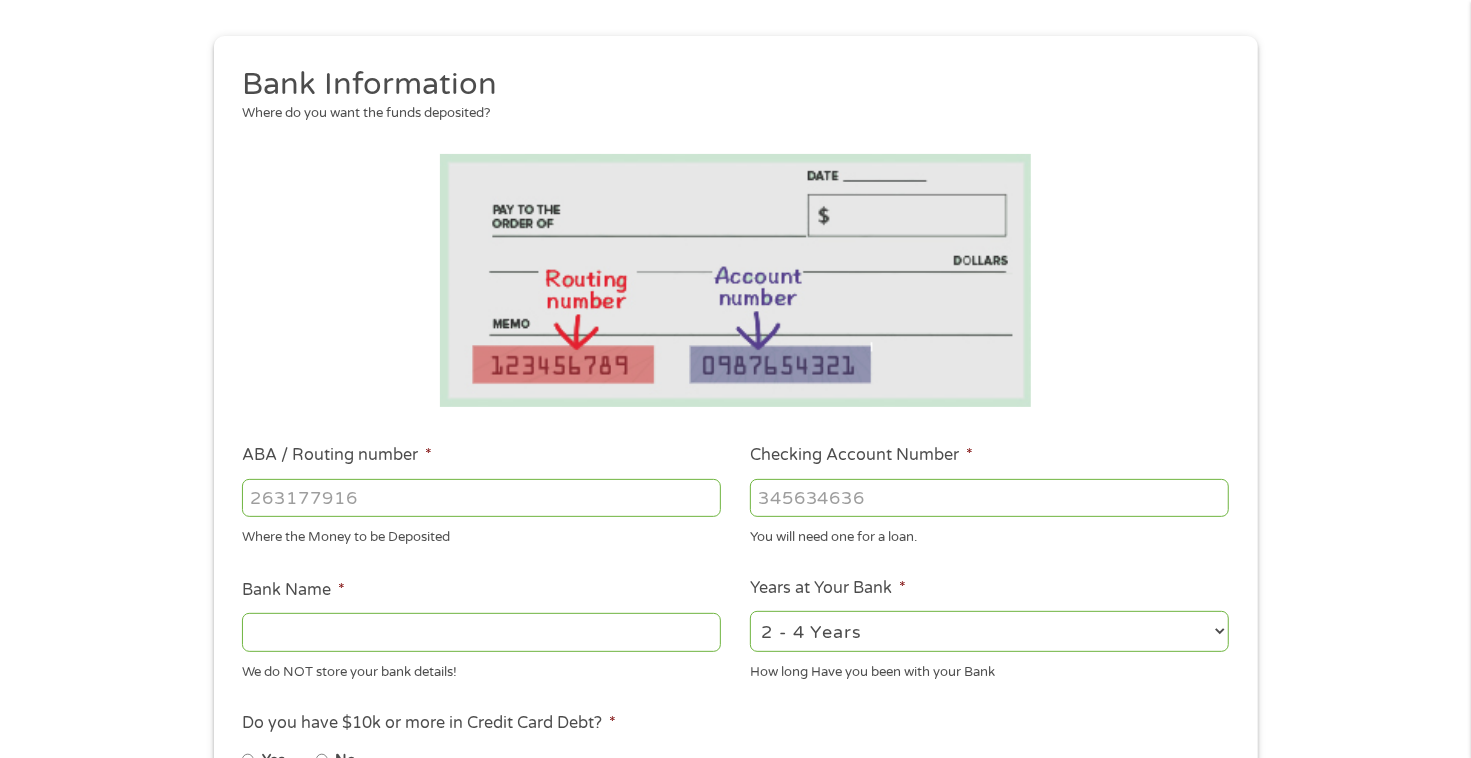type on "[ZIPCODE]" 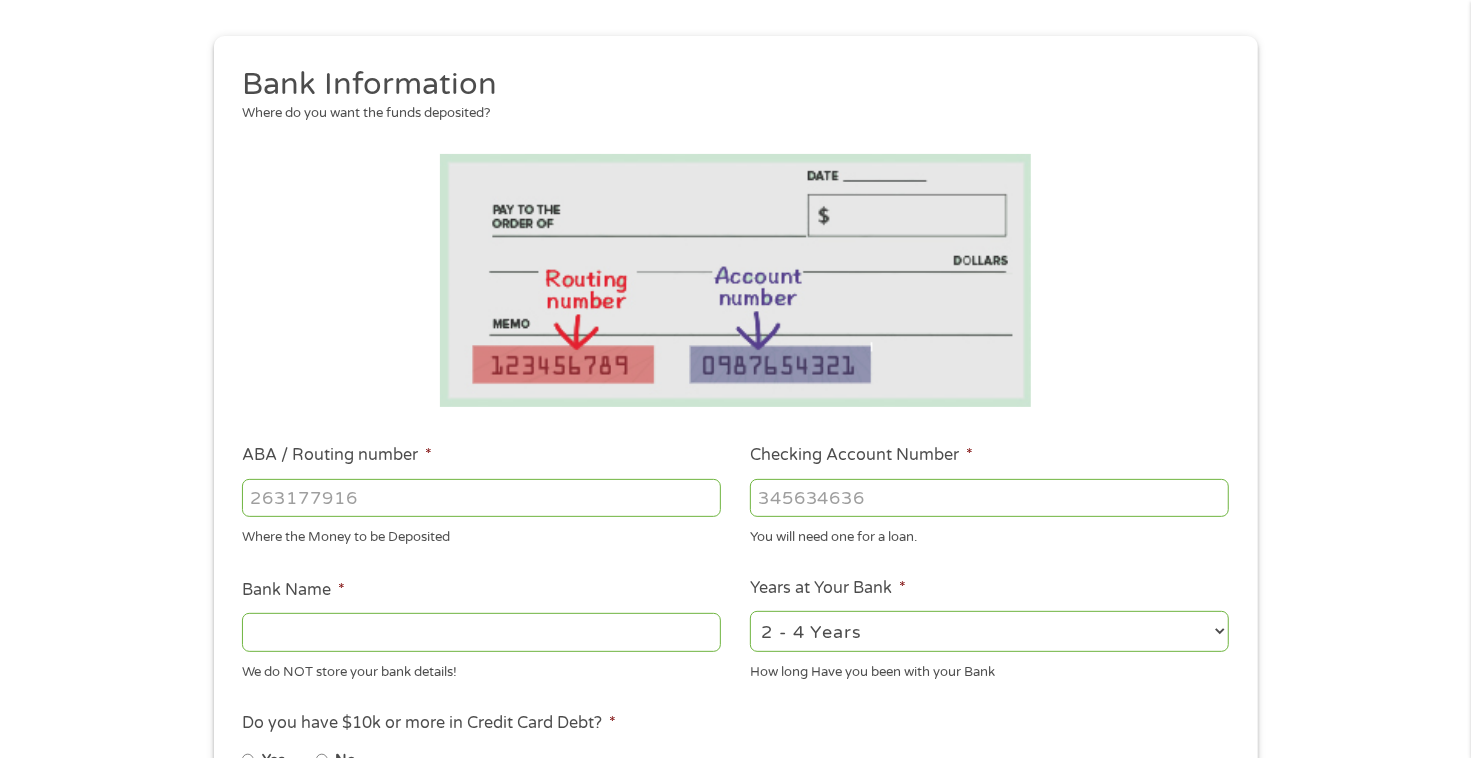 type on "[BRAND]" 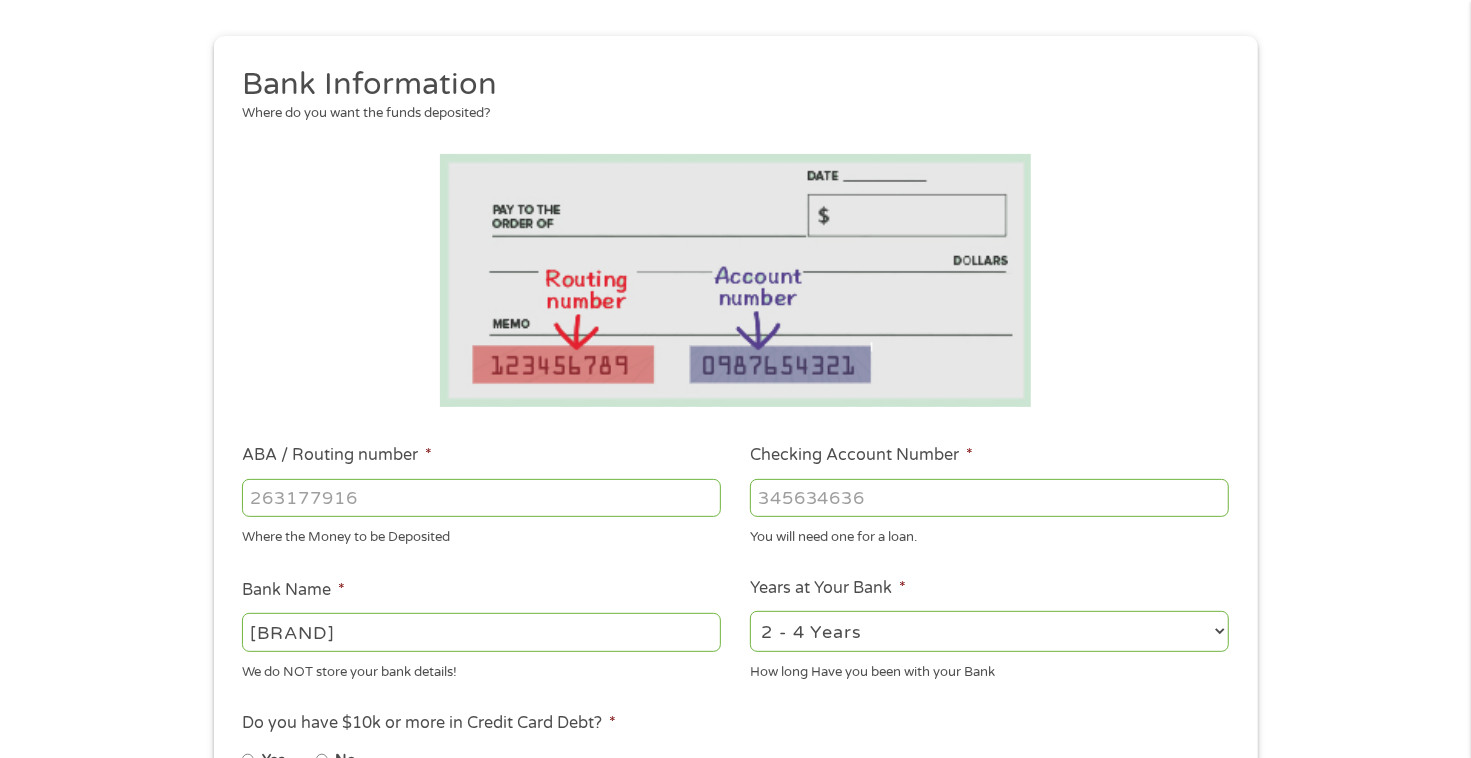 type on "[ZIPCODE]" 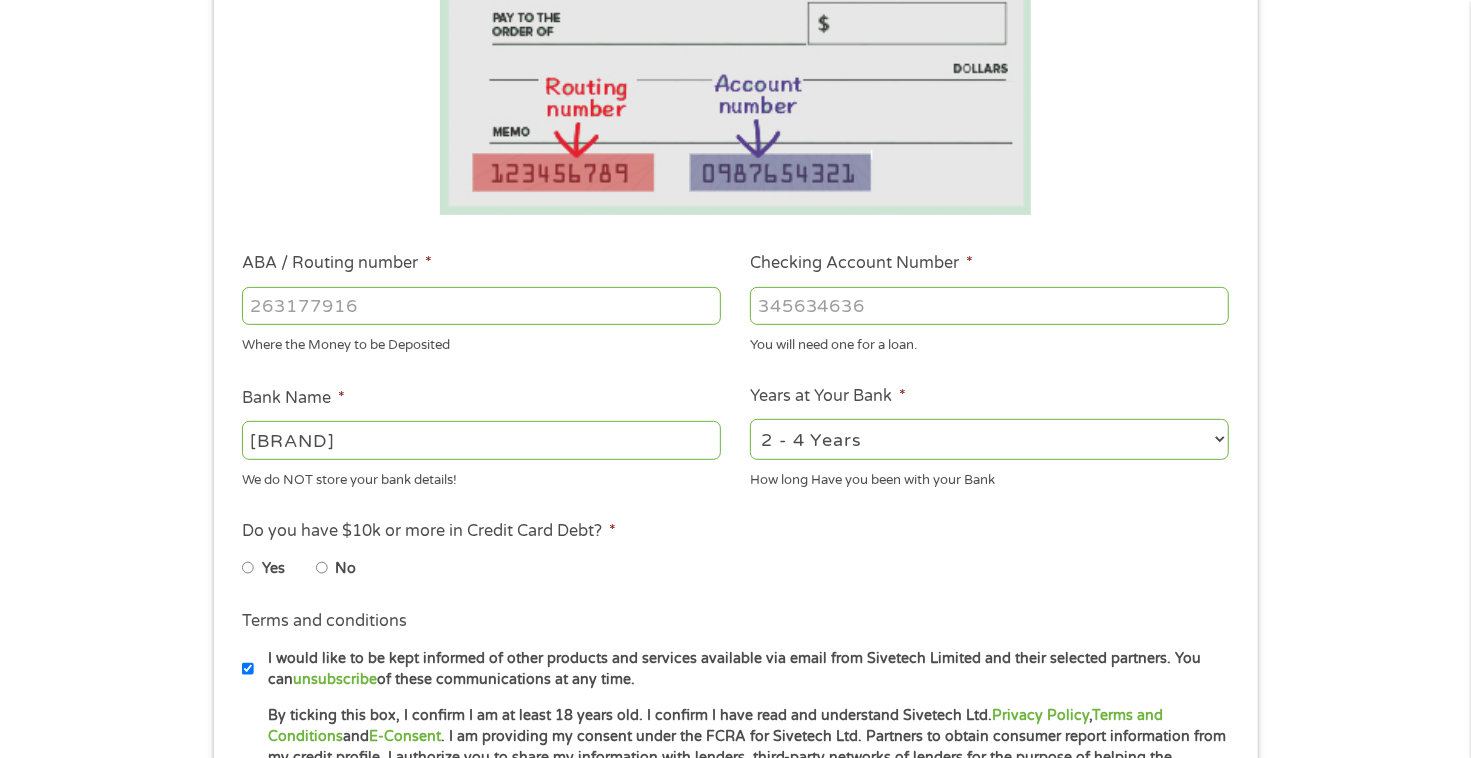 scroll, scrollTop: 399, scrollLeft: 0, axis: vertical 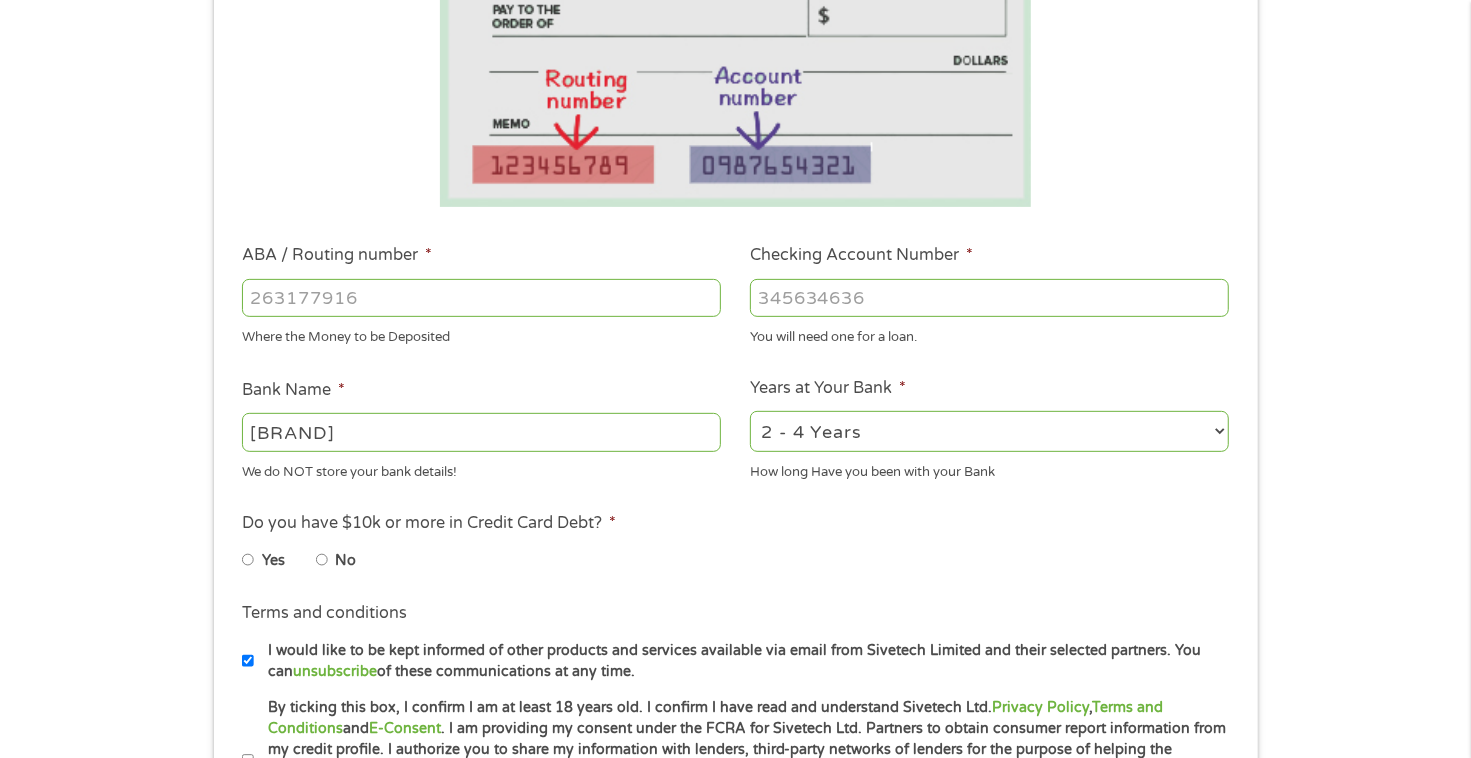 type on "[NUMBER]" 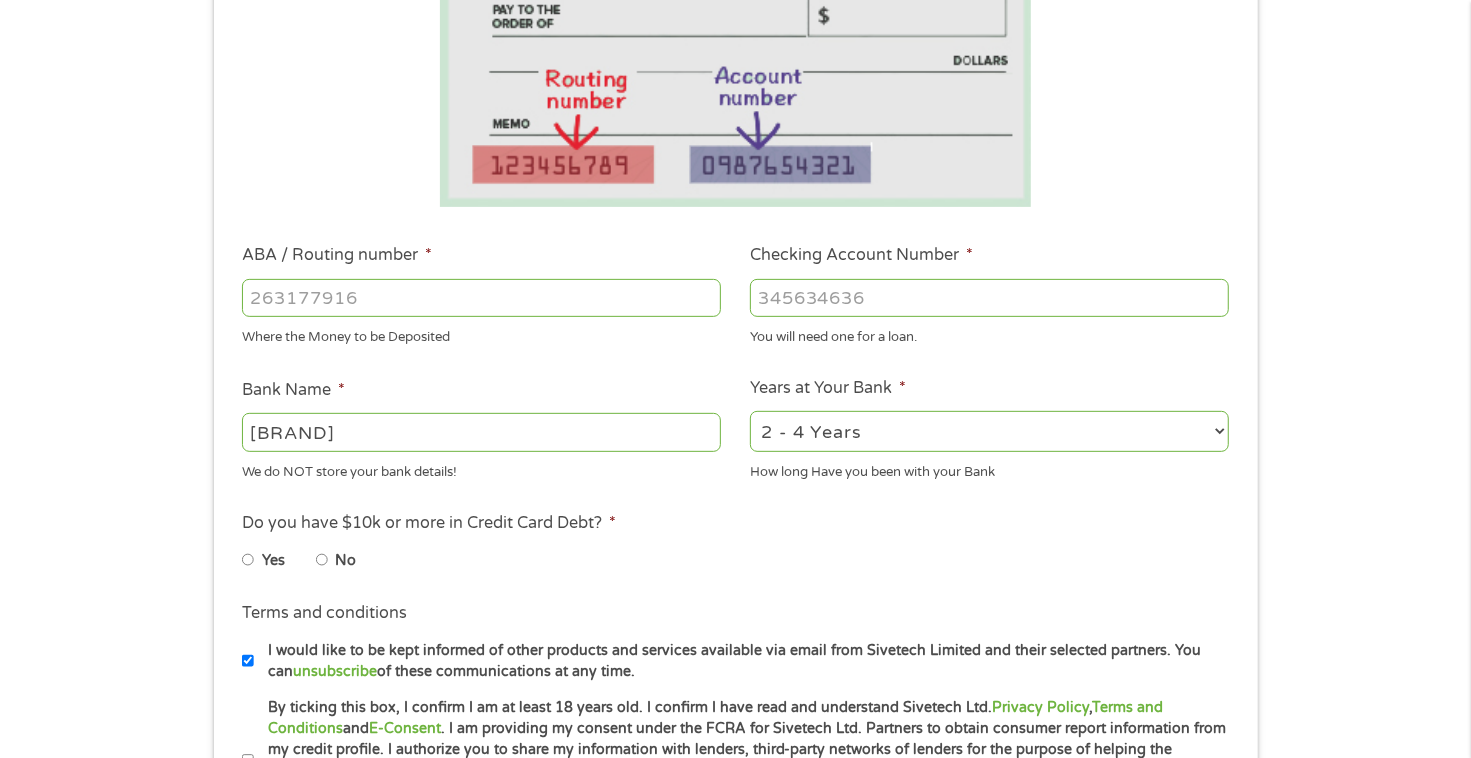 select on "60months" 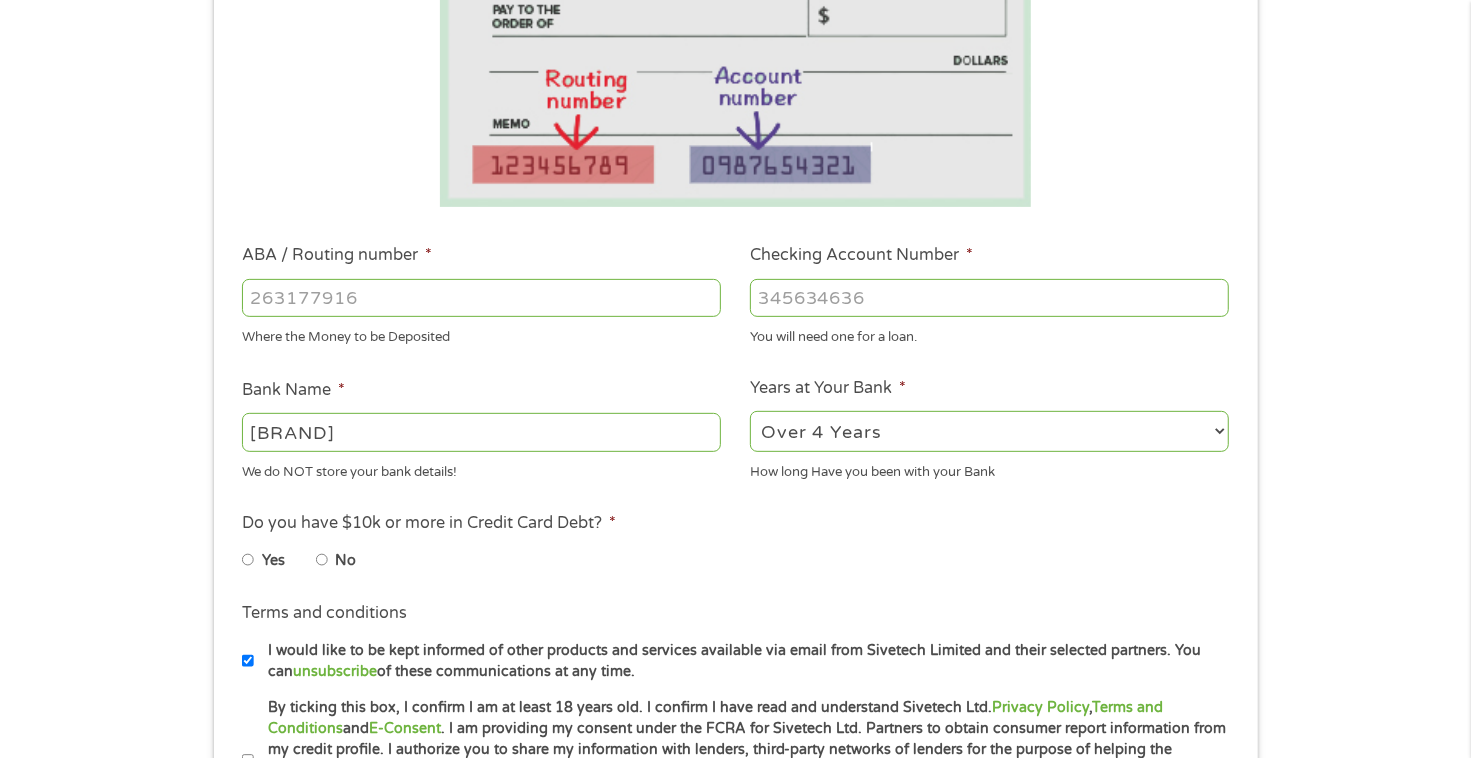click on "2 - 4 Years 6 - 12 Months 1 - 2 Years Over 4 Years" at bounding box center (989, 431) 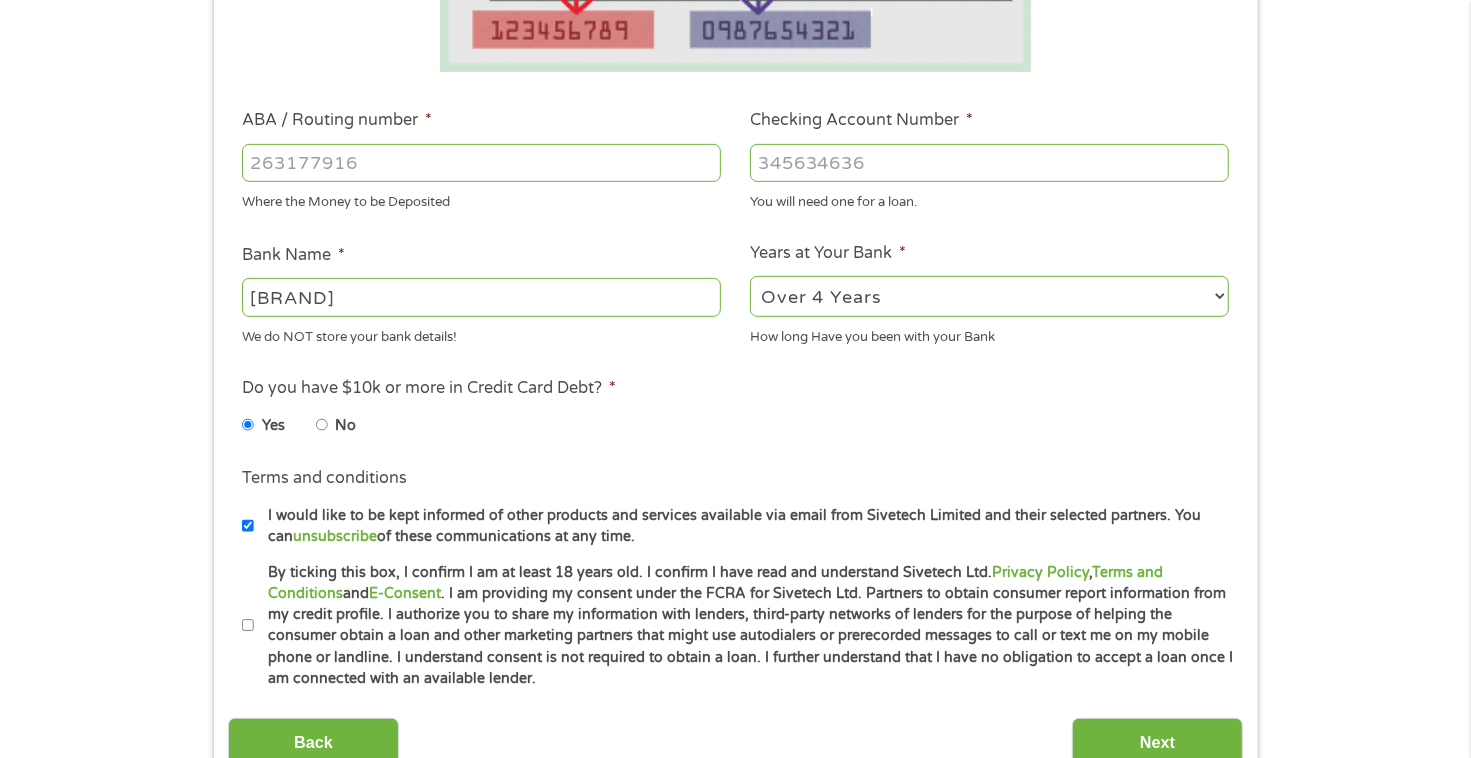 scroll, scrollTop: 600, scrollLeft: 0, axis: vertical 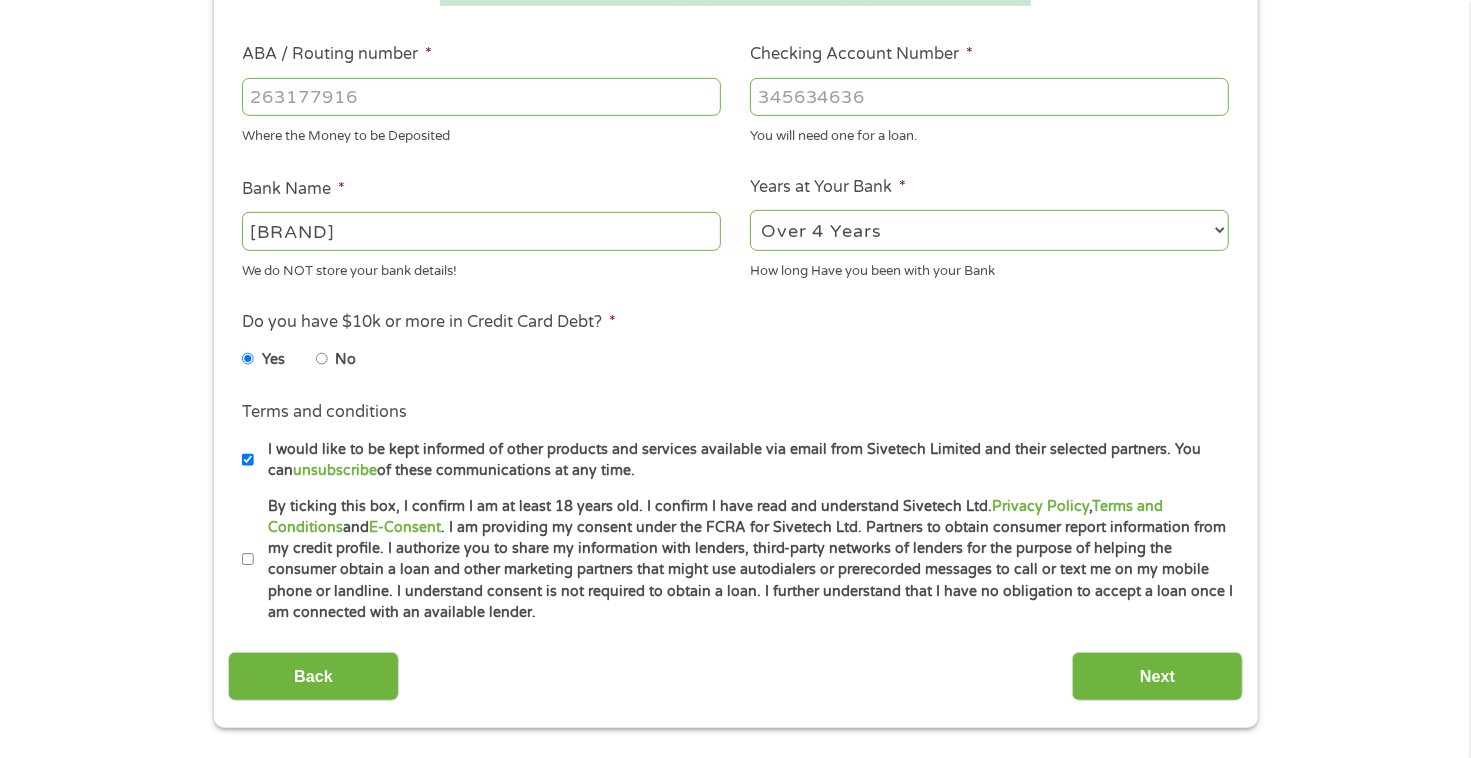 click on "By ticking this box, I confirm I am at least 18 years old. I confirm I have read and understand Sivetech Ltd.  Privacy Policy ,  Terms and Conditions  and  E-Consent . I am providing my consent under the FCRA for Sivetech Ltd. Partners to obtain consumer report information from my credit profile. I authorize you to share my information with lenders, third-party networks of lenders for the purpose of helping the consumer obtain a loan and other marketing partners that might use autodialers or prerecorded messages to call or text me on my mobile phone or landline. I understand consent is not required to obtain a loan. I further understand that I have no obligation to accept a loan once I am connected with an available lender." at bounding box center (248, 560) 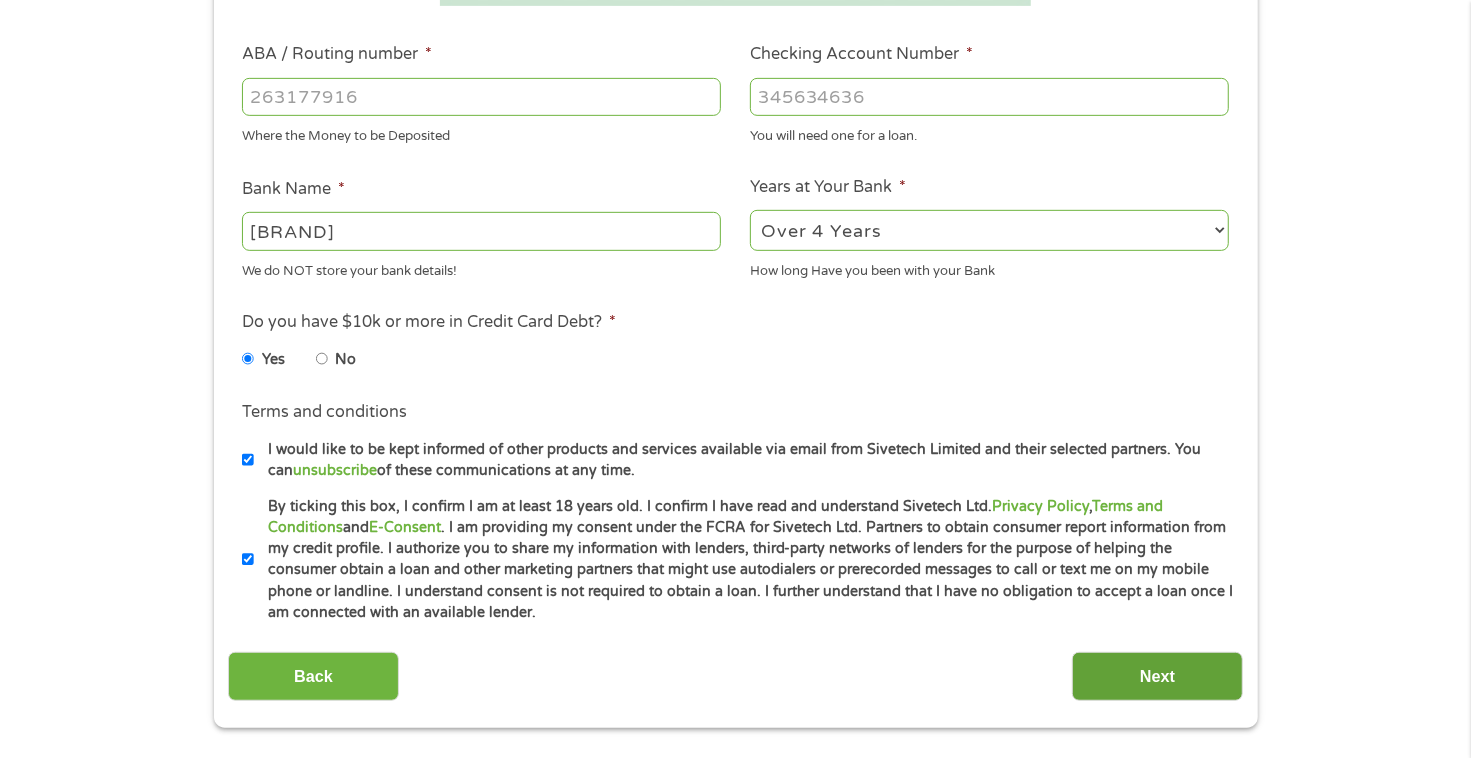 click on "Next" at bounding box center (1157, 676) 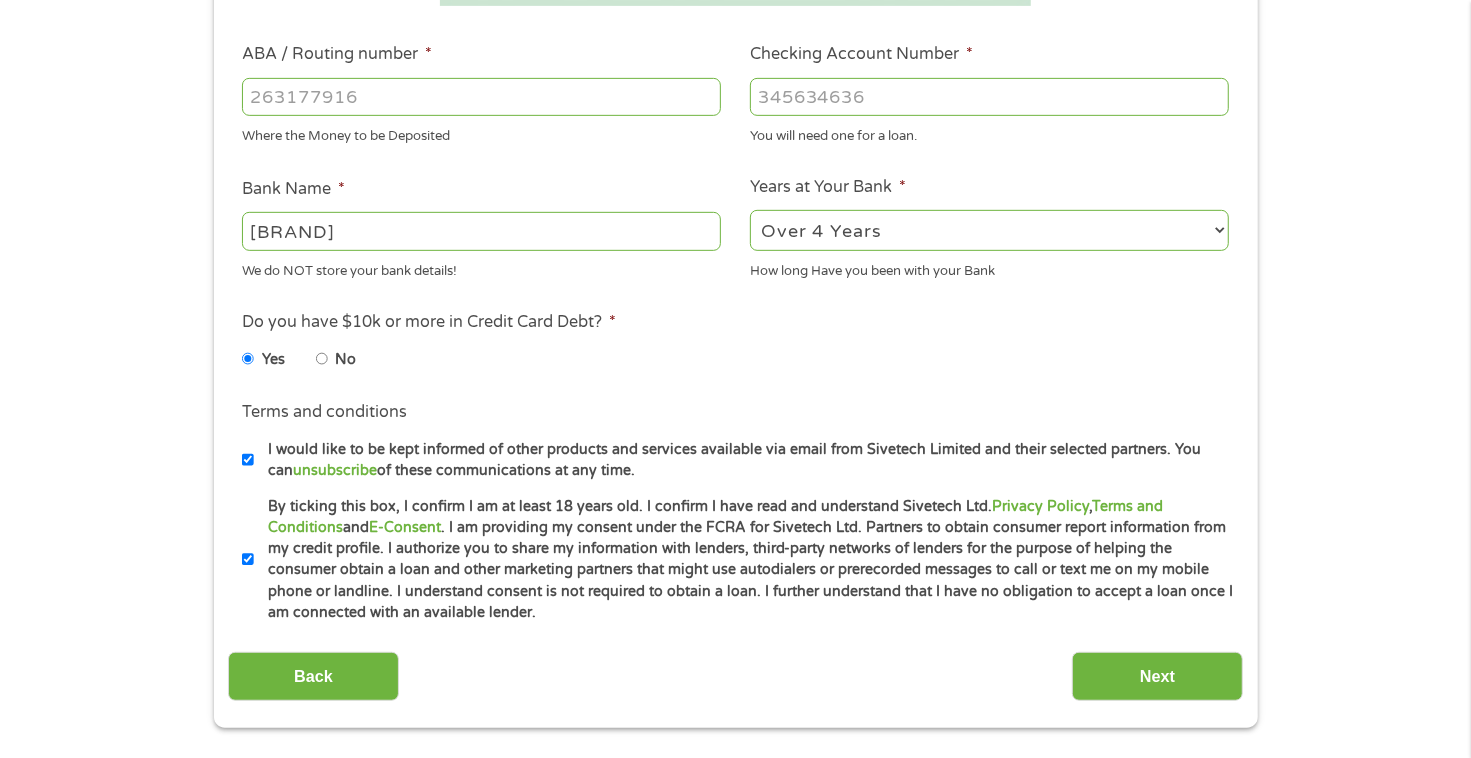 scroll, scrollTop: 8, scrollLeft: 8, axis: both 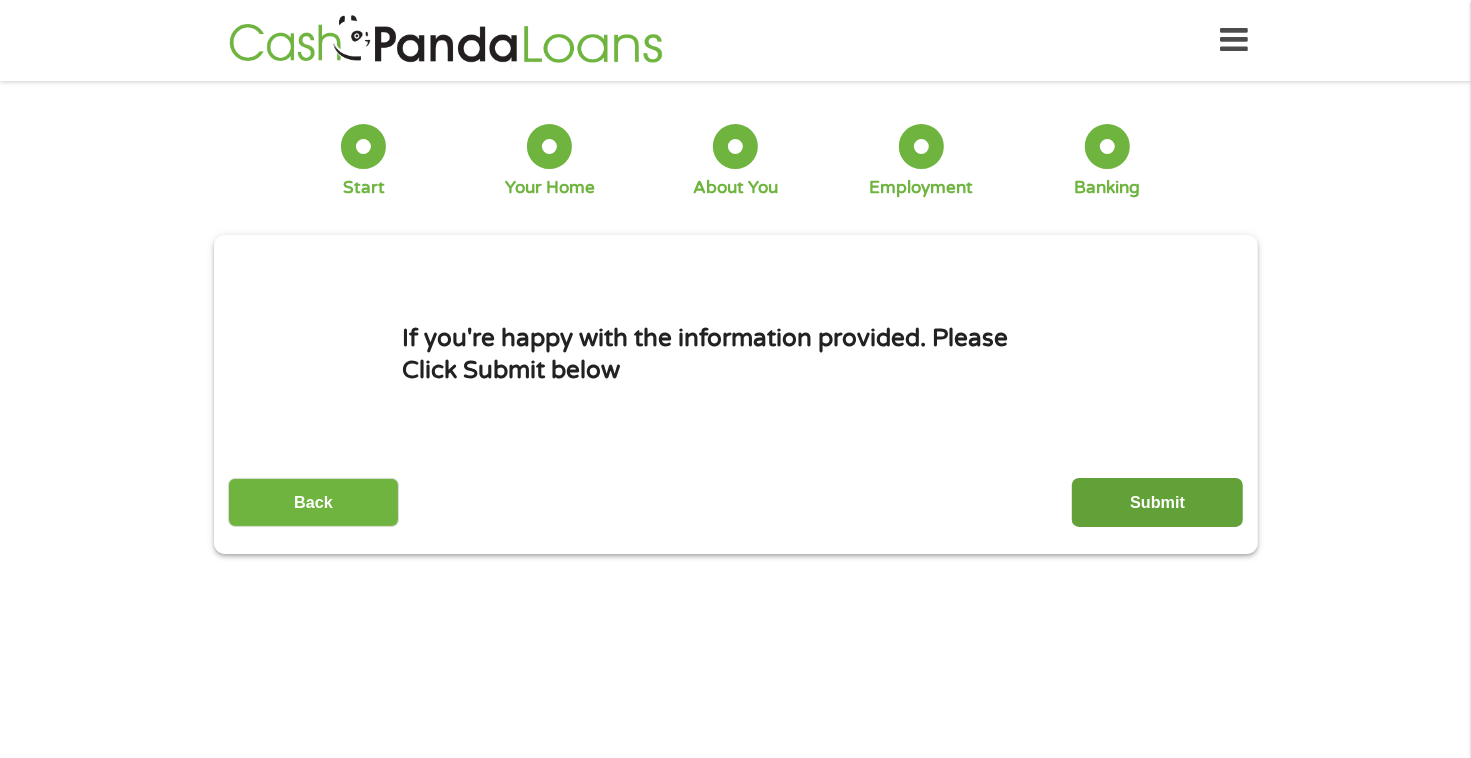 click on "Submit" at bounding box center (1157, 502) 